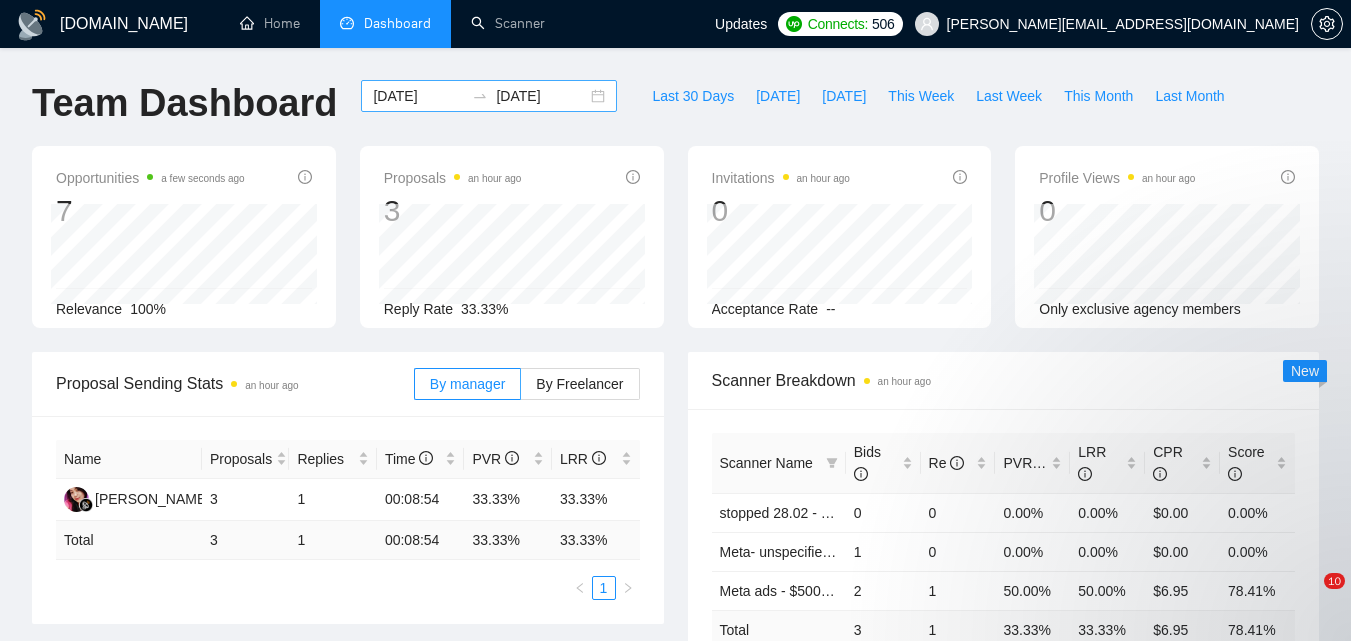 scroll, scrollTop: 0, scrollLeft: 0, axis: both 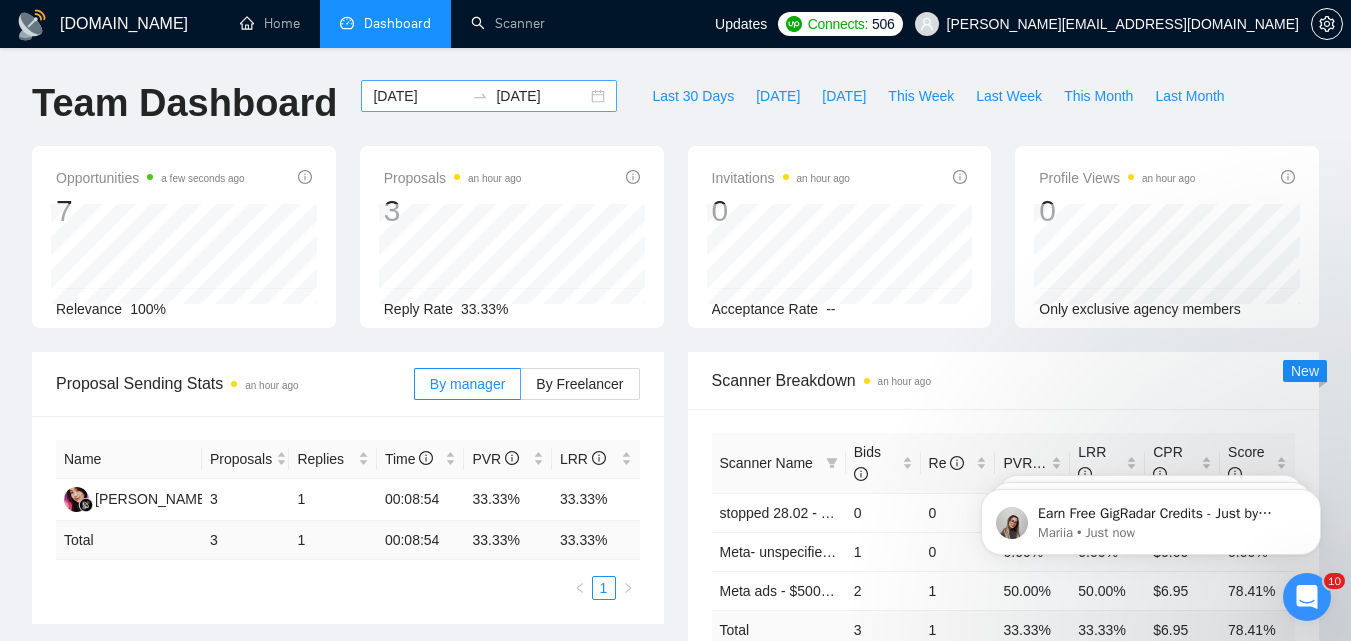 click on "[DATE]" at bounding box center [418, 96] 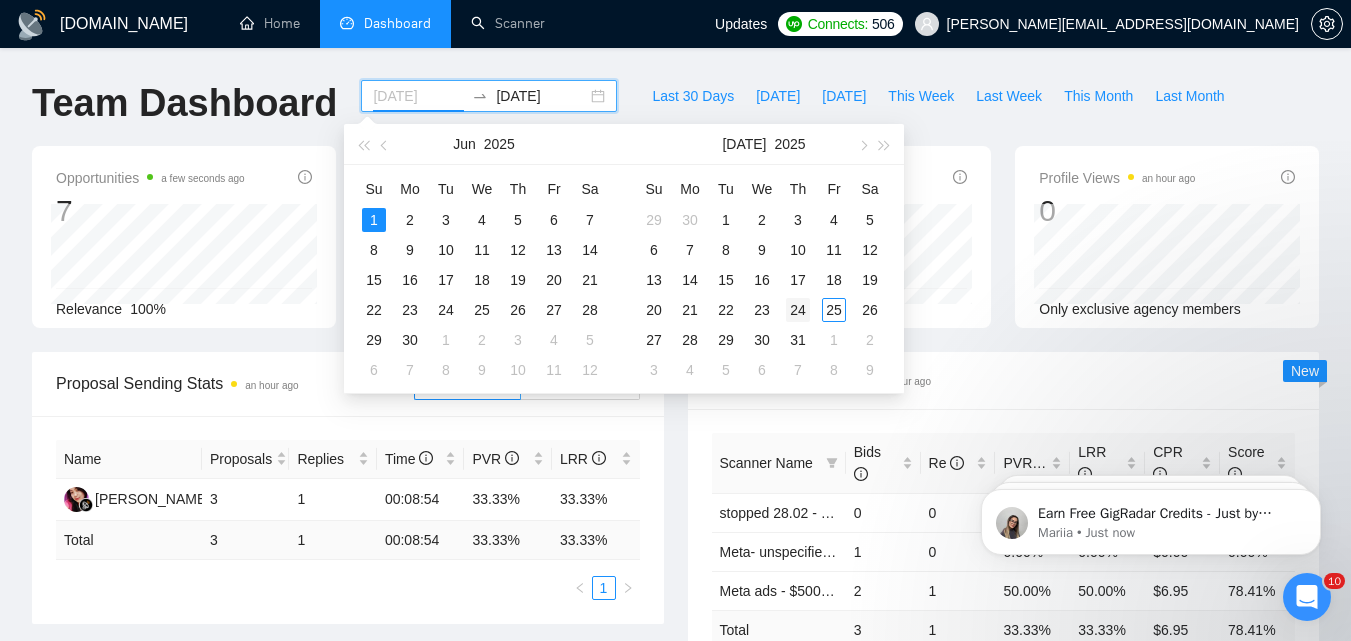 type on "[DATE]" 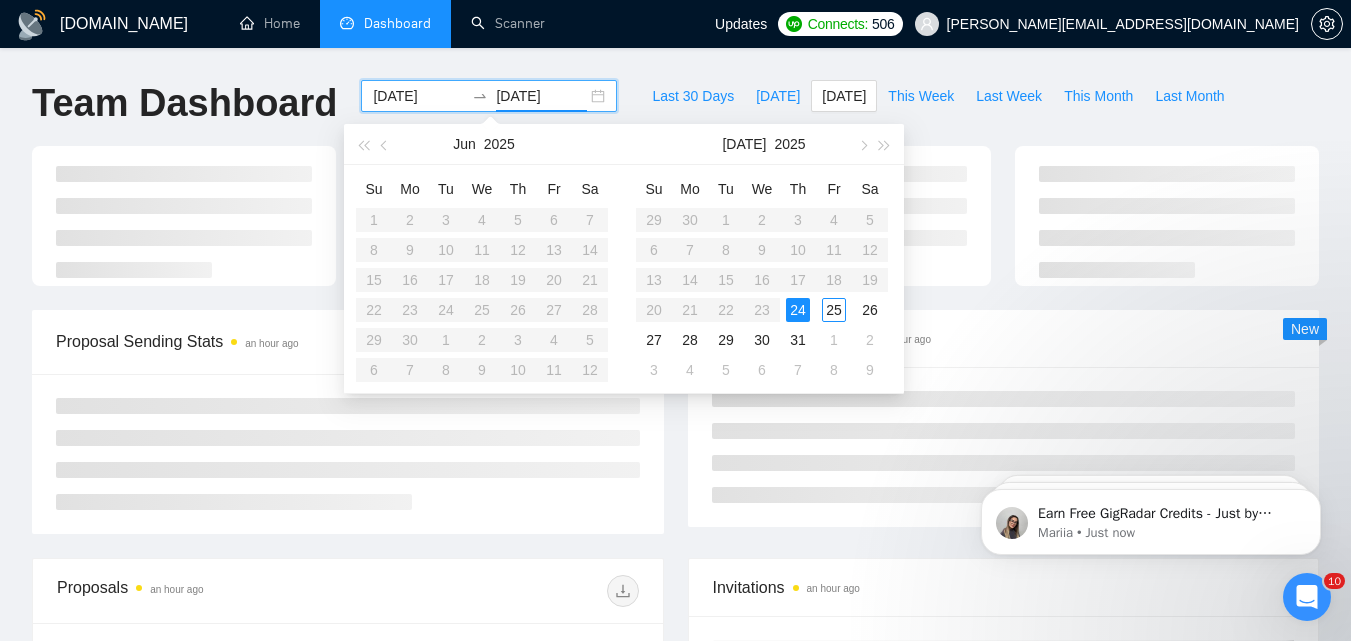 type on "[DATE]" 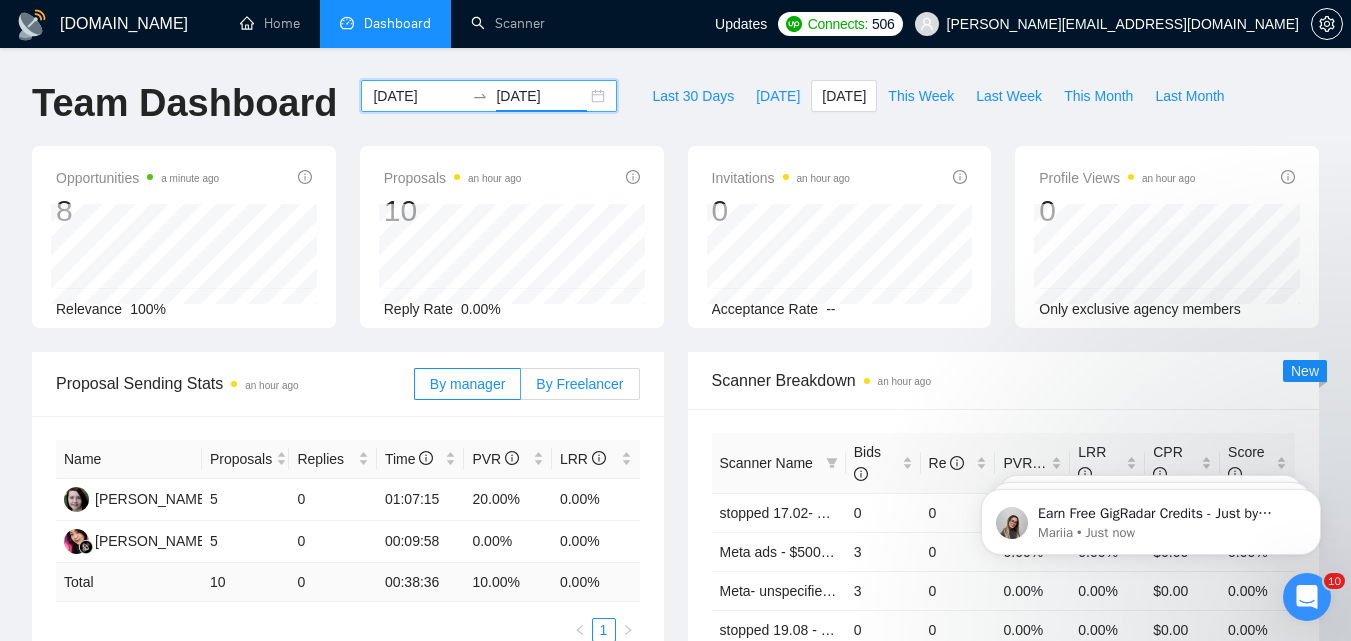 click on "By Freelancer" at bounding box center [579, 384] 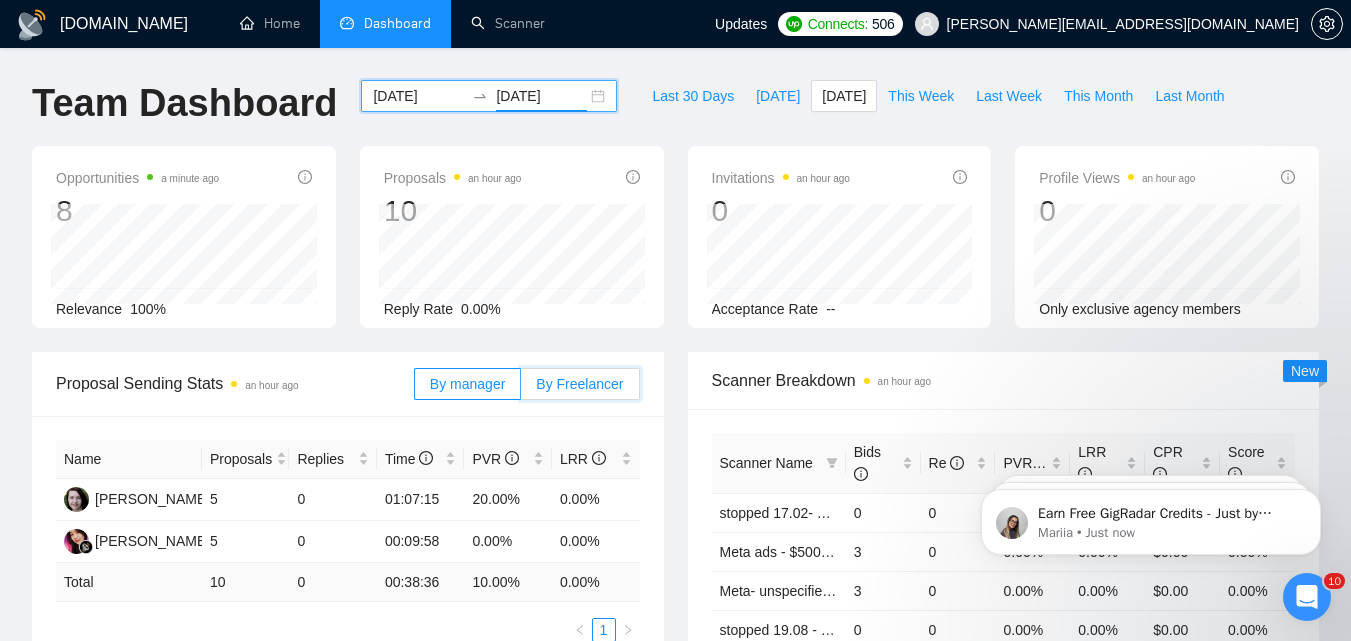 click on "By Freelancer" at bounding box center [521, 389] 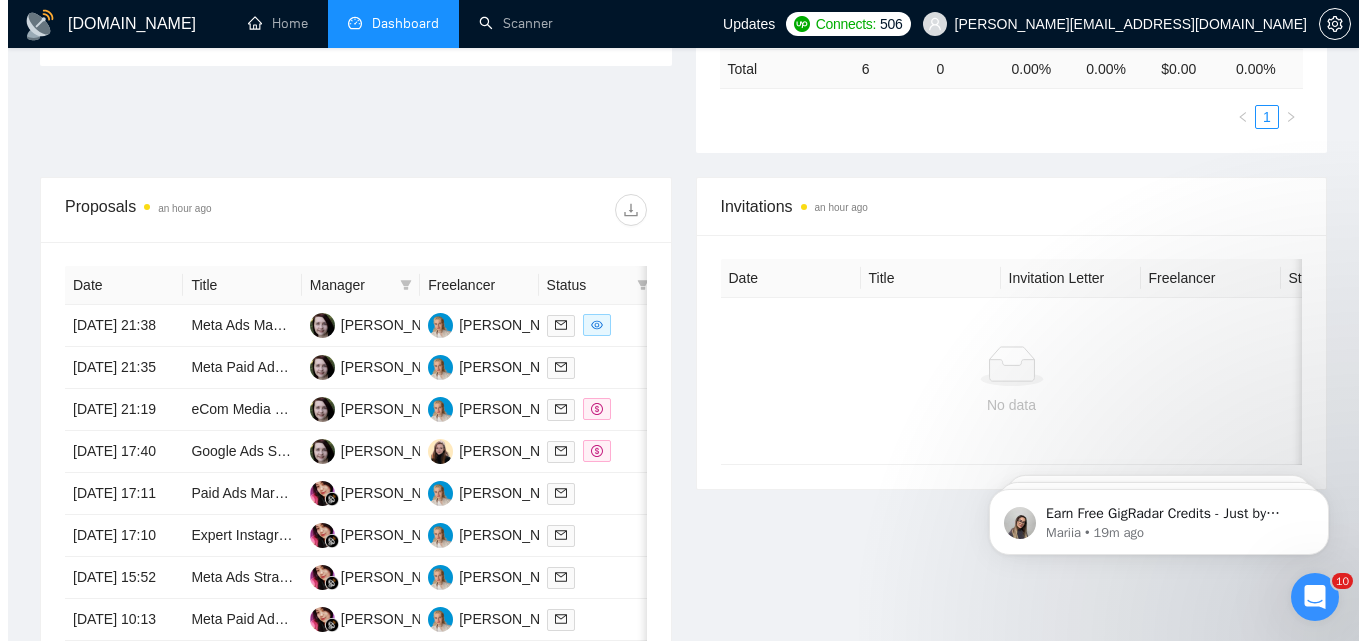 scroll, scrollTop: 700, scrollLeft: 0, axis: vertical 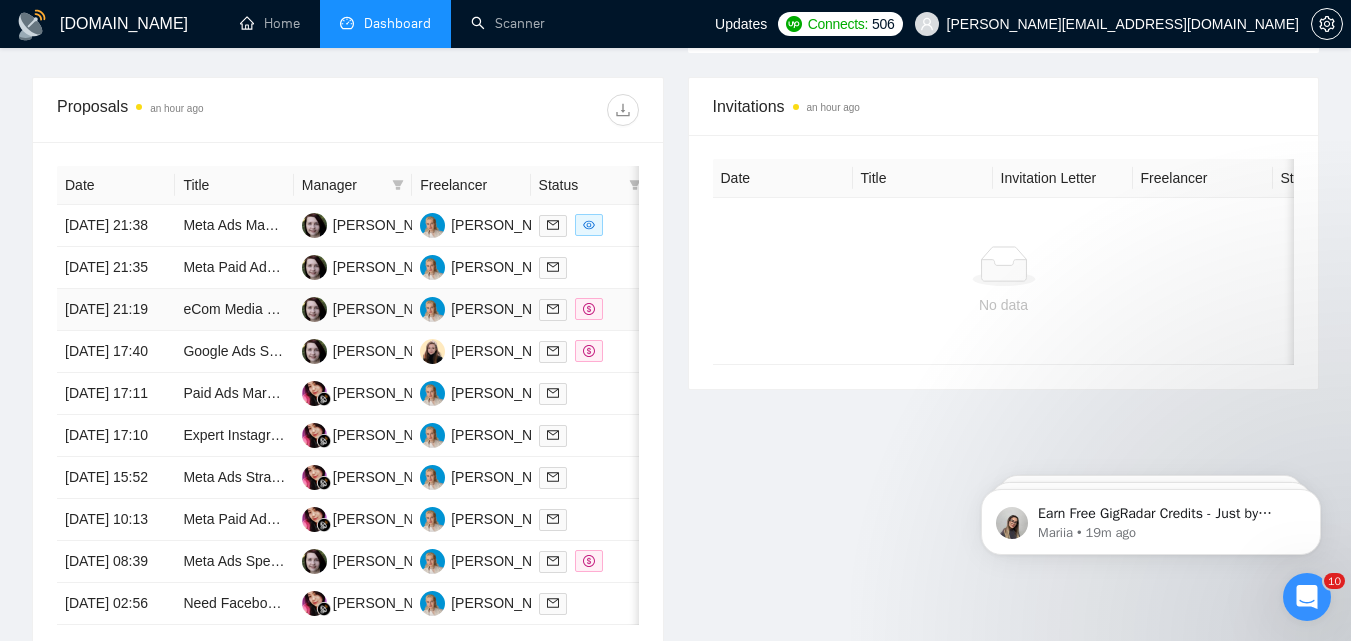 click at bounding box center (590, 309) 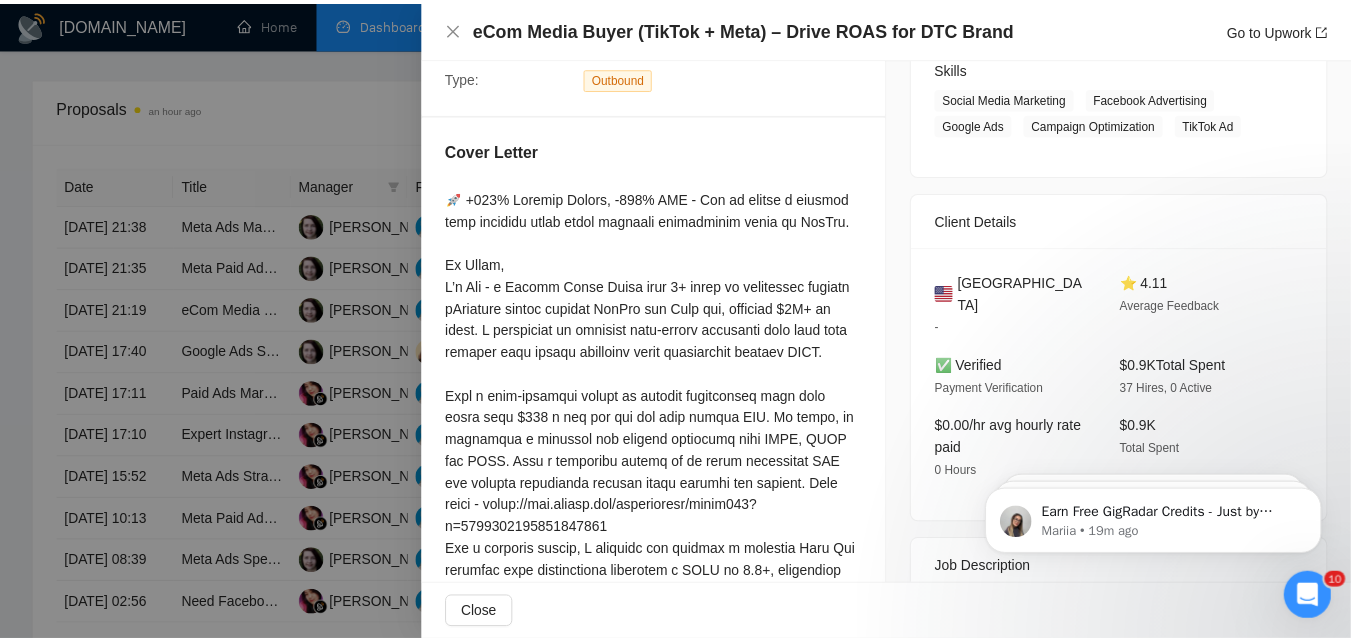 scroll, scrollTop: 700, scrollLeft: 0, axis: vertical 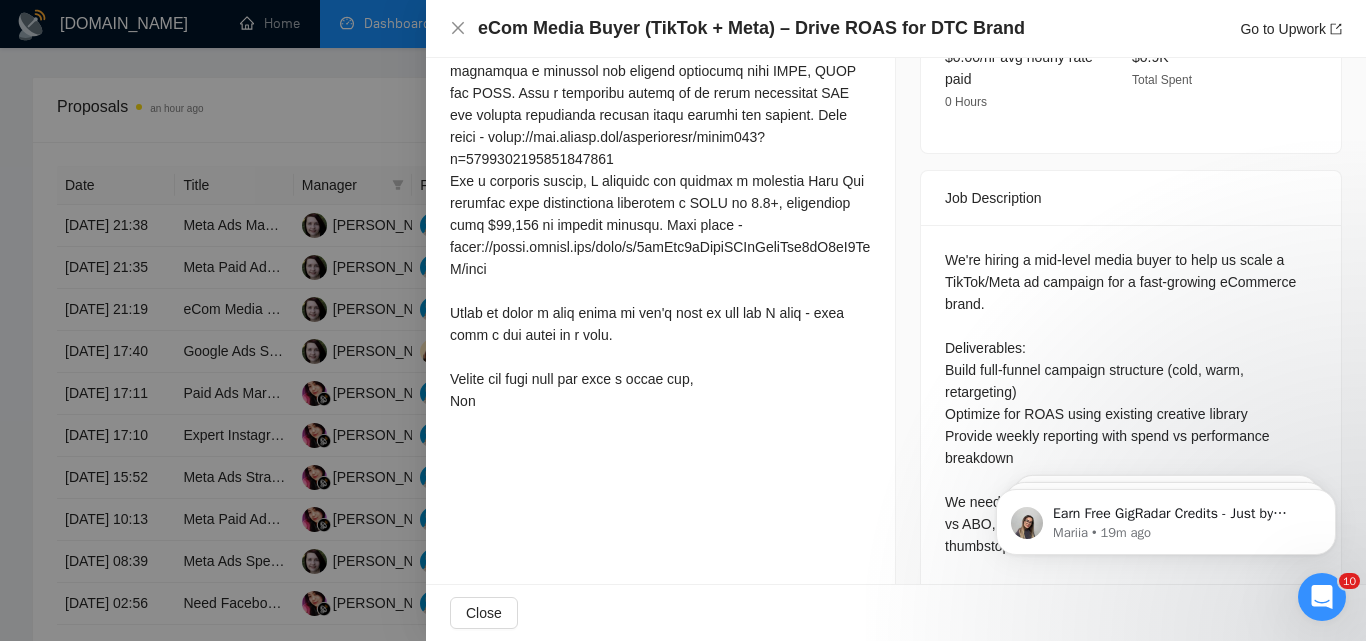 click at bounding box center [683, 320] 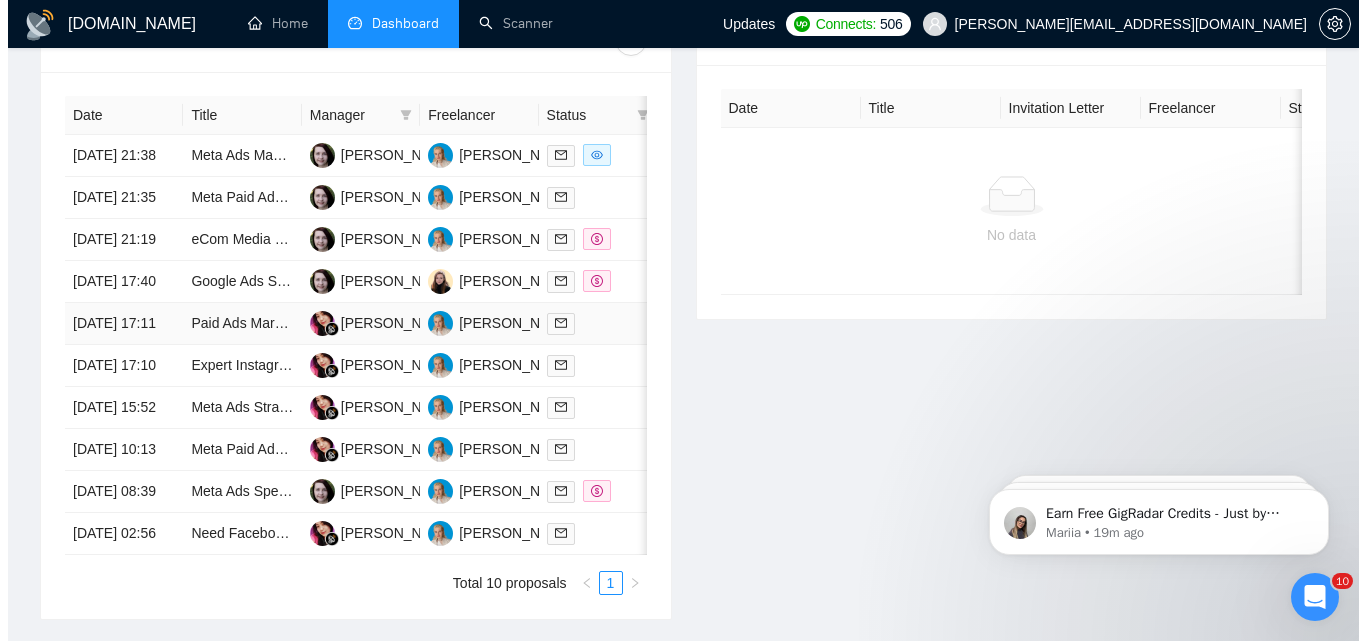 scroll, scrollTop: 800, scrollLeft: 0, axis: vertical 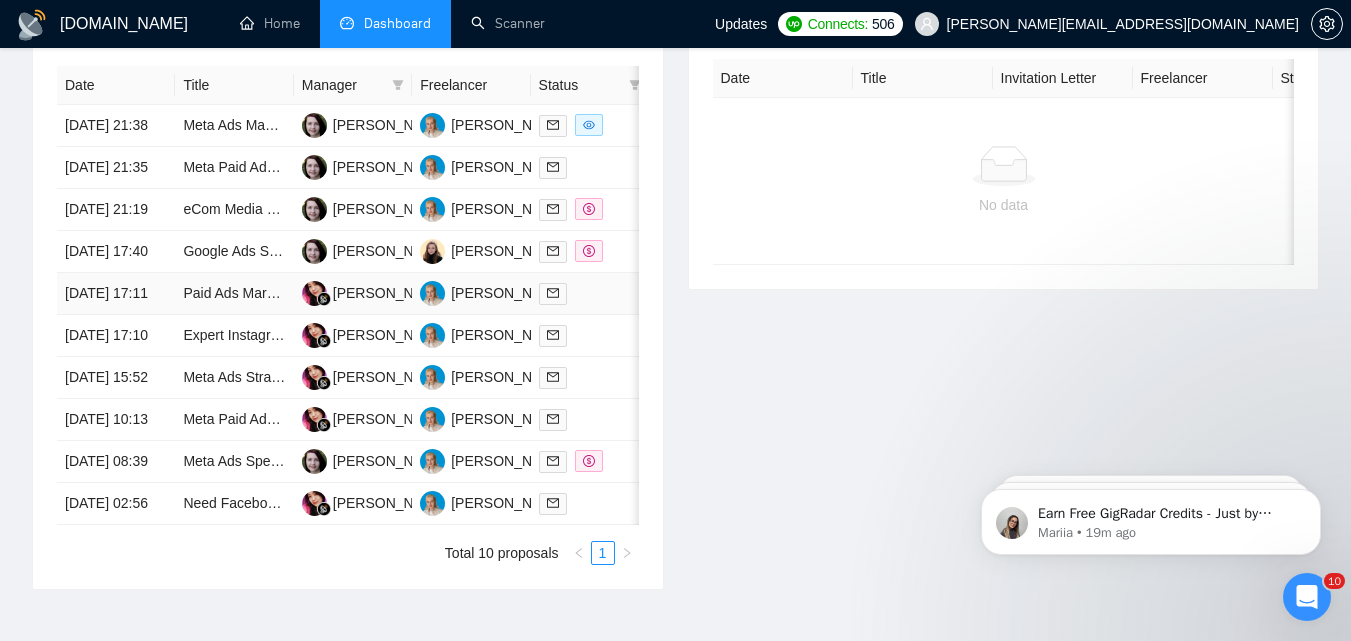 click at bounding box center [590, 293] 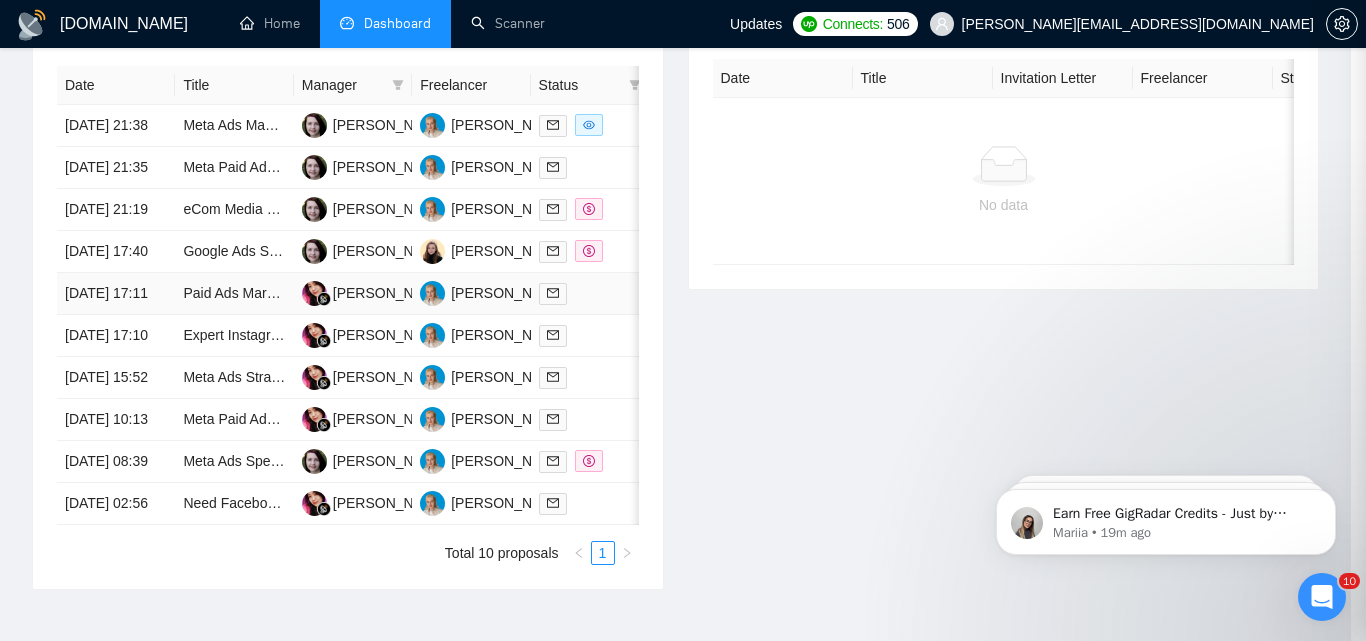scroll, scrollTop: 676, scrollLeft: 0, axis: vertical 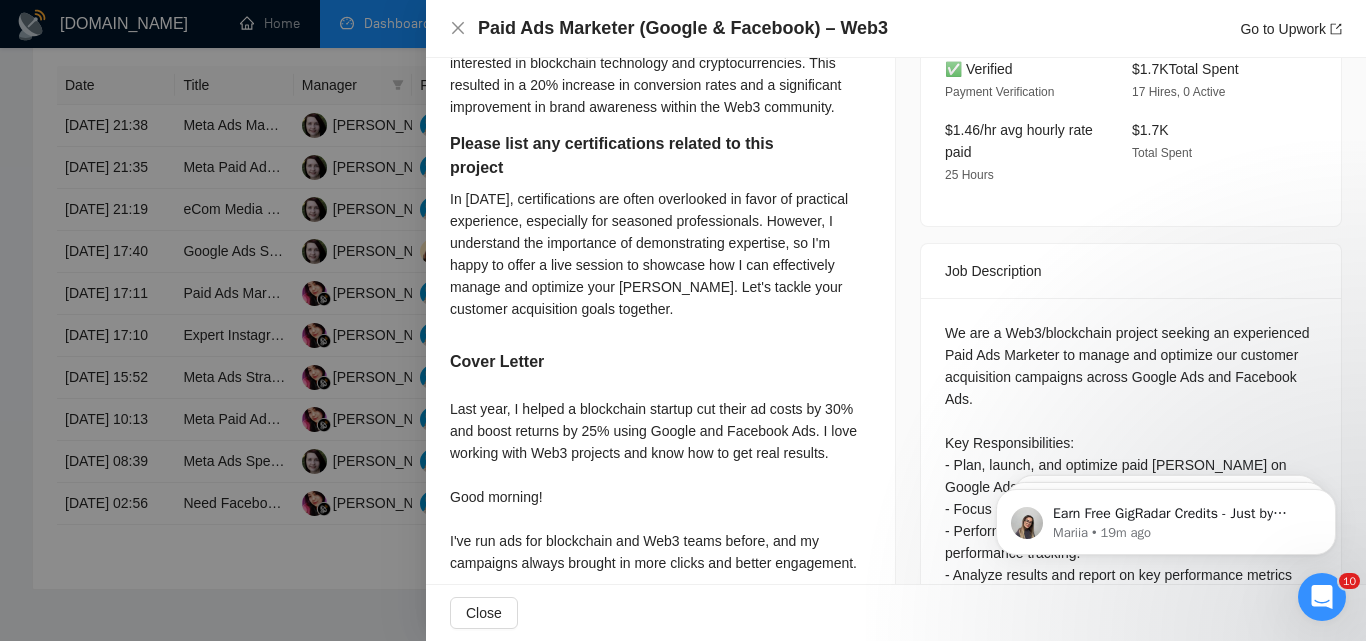 click at bounding box center (683, 320) 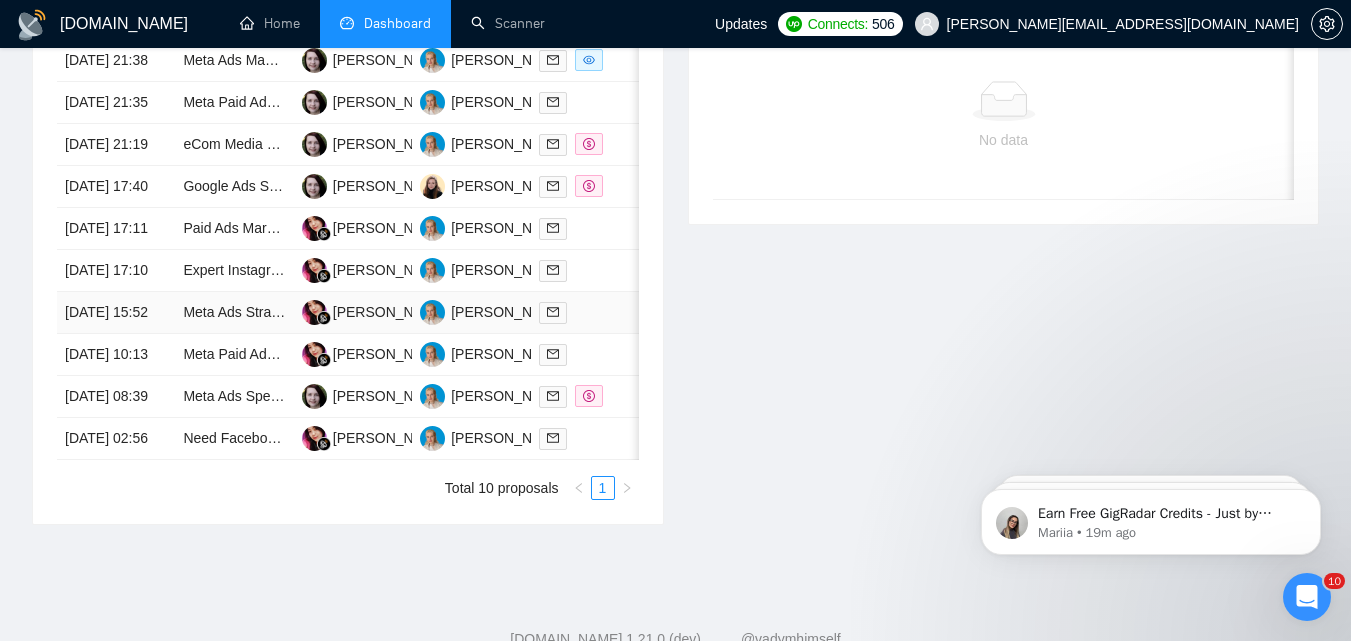 scroll, scrollTop: 900, scrollLeft: 0, axis: vertical 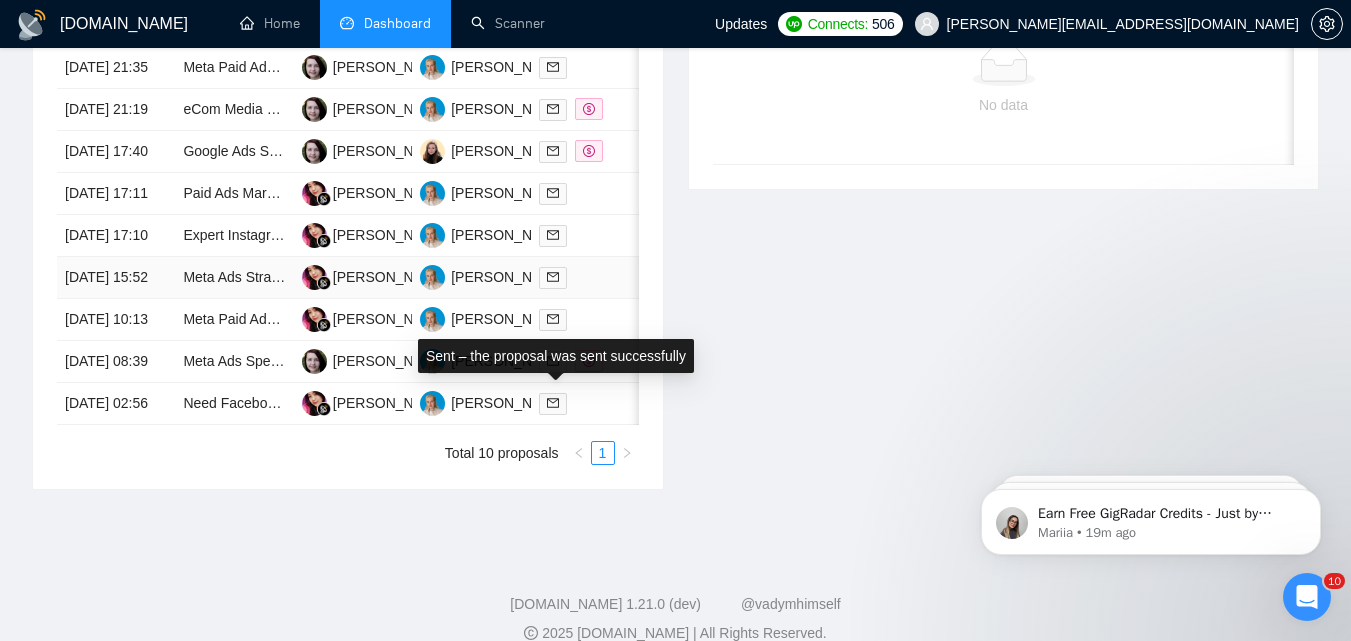 click on "Sent – the proposal was sent successfully" at bounding box center [556, 356] 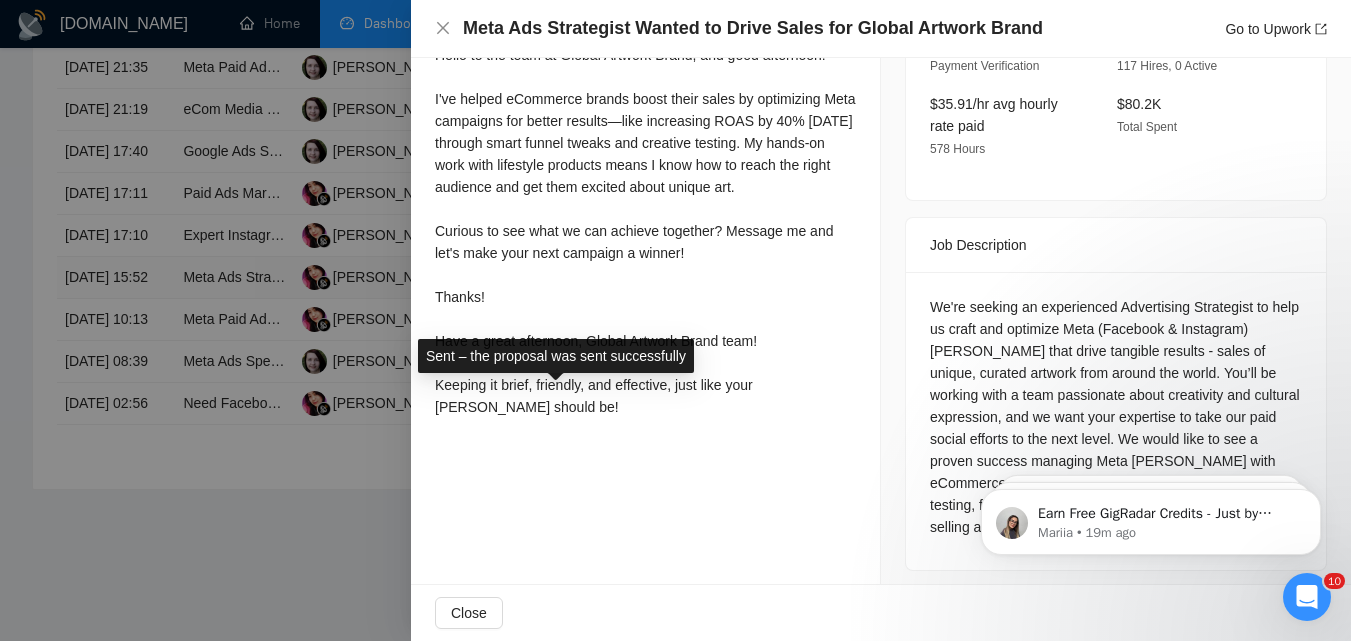 scroll, scrollTop: 658, scrollLeft: 0, axis: vertical 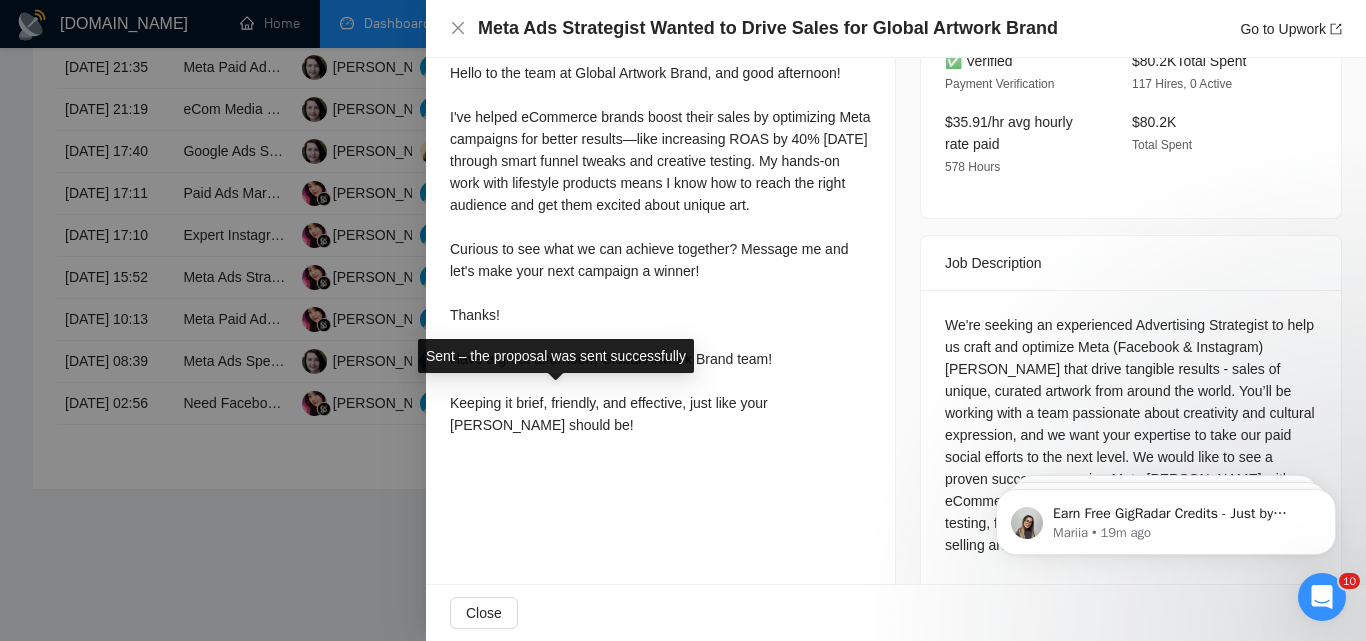 click at bounding box center (683, 320) 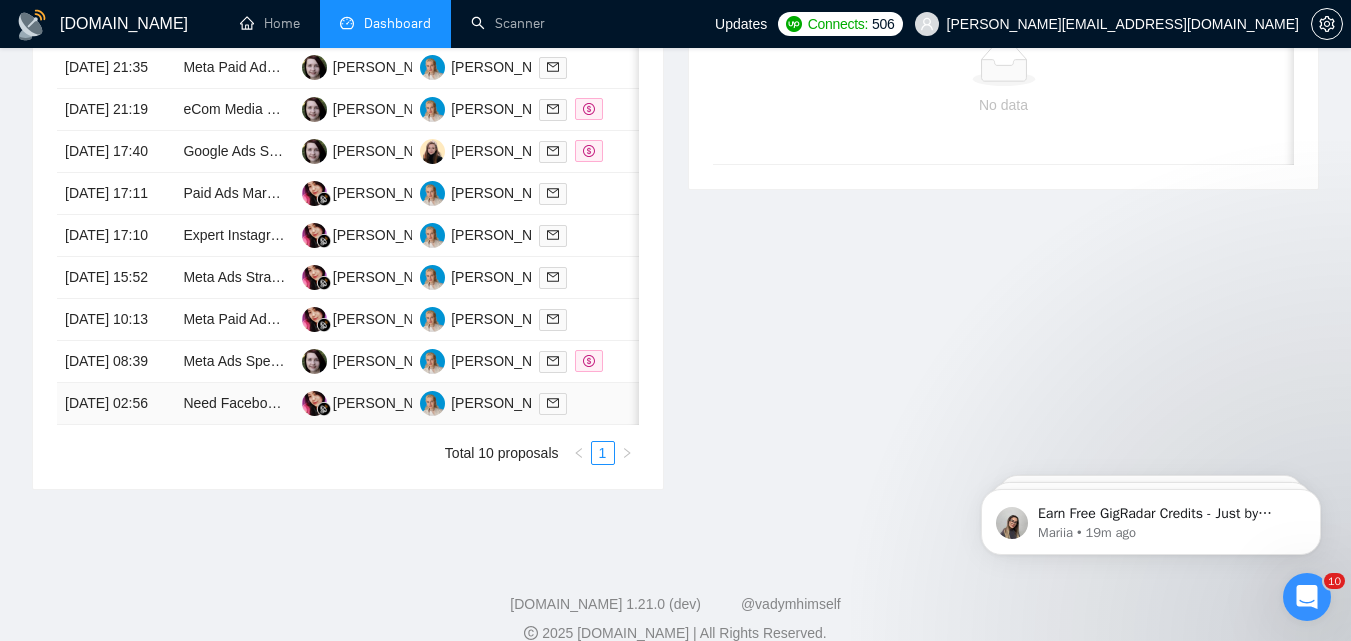 click at bounding box center [590, 403] 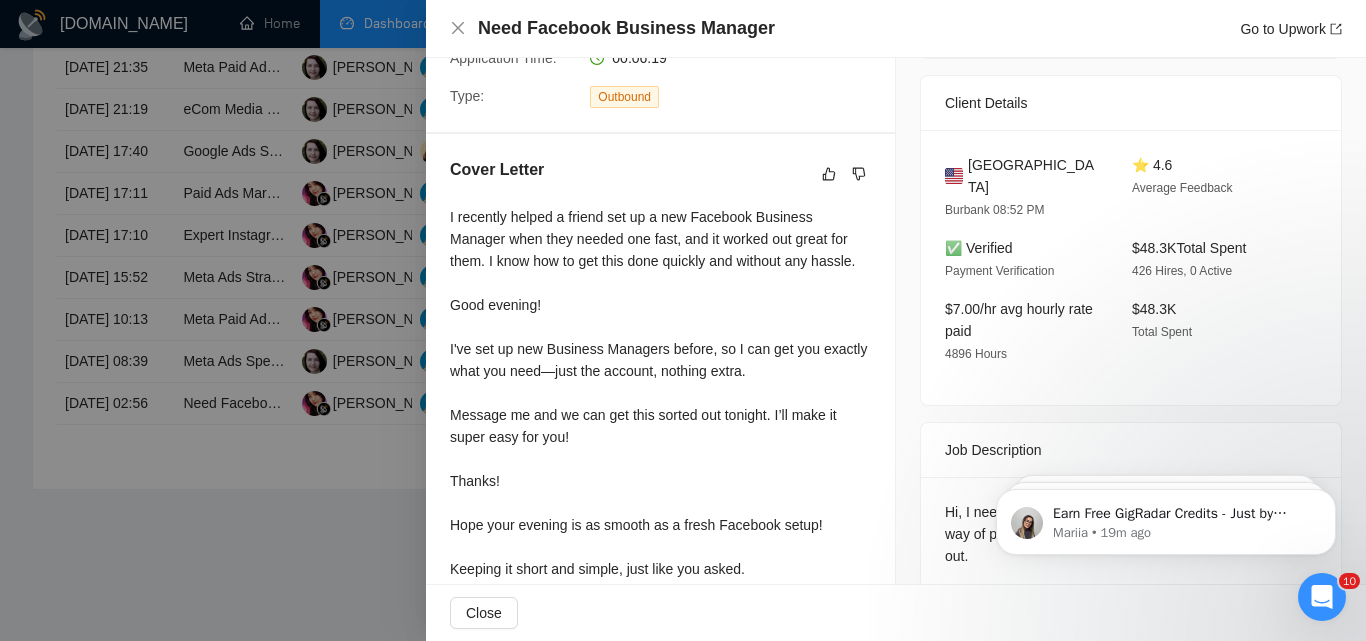 scroll, scrollTop: 548, scrollLeft: 0, axis: vertical 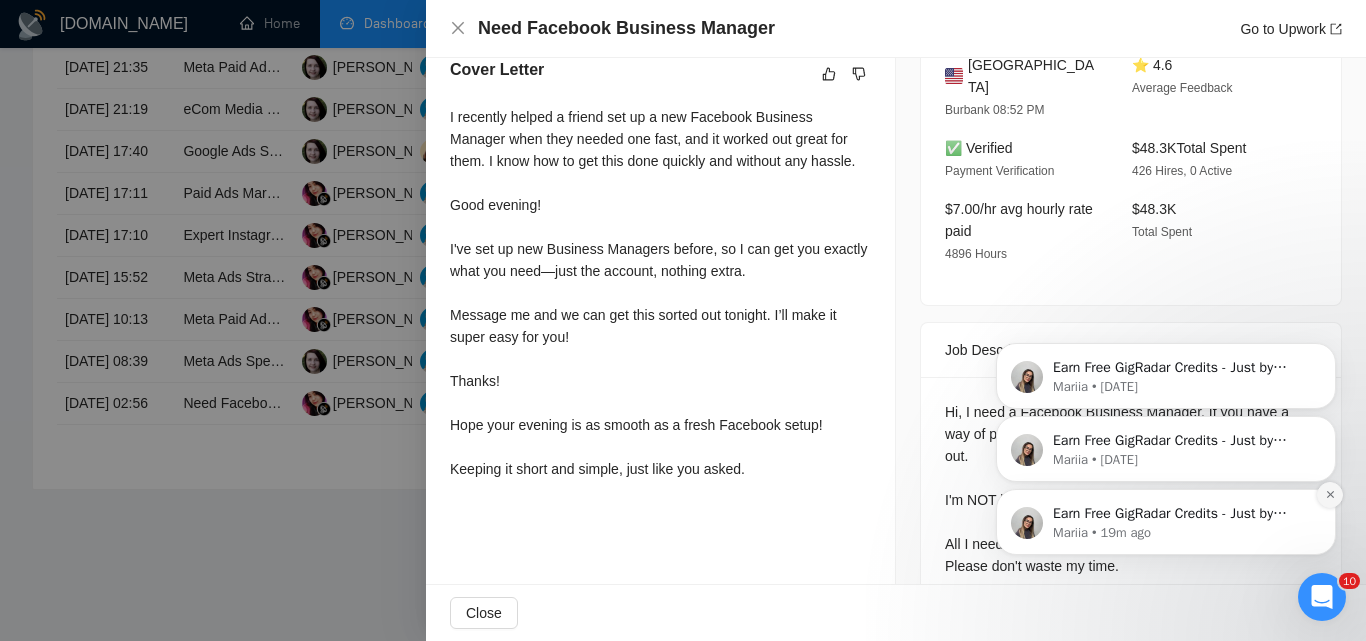 click 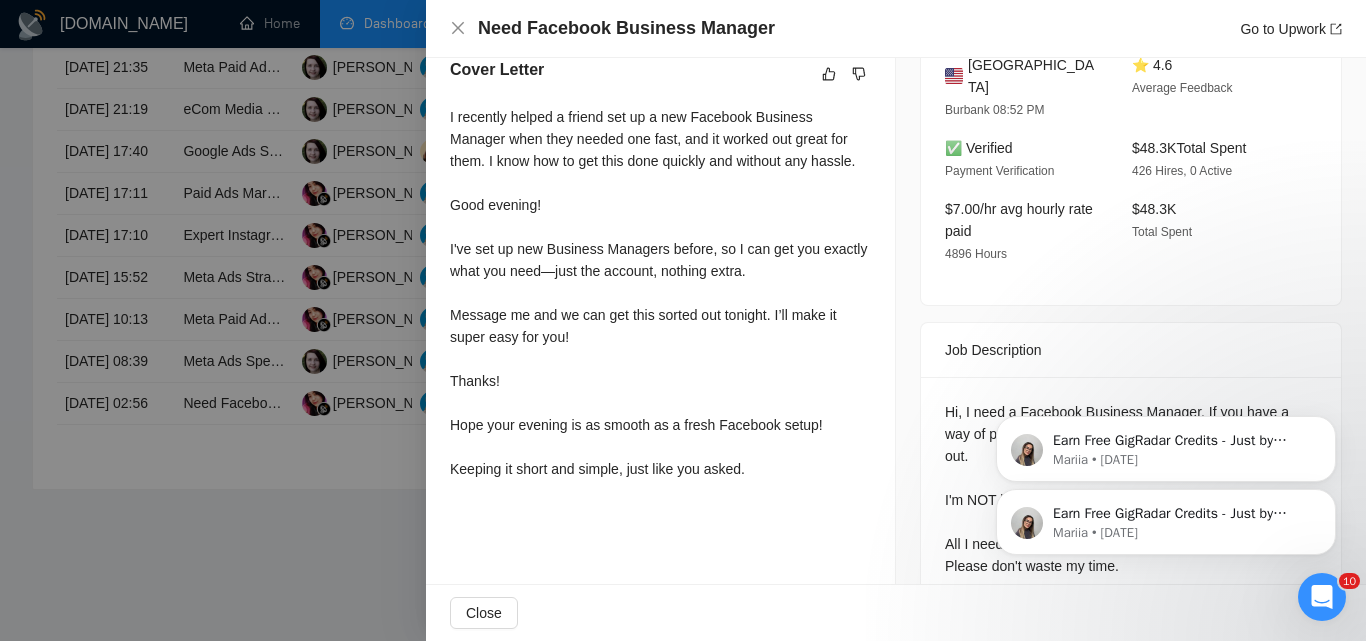 click 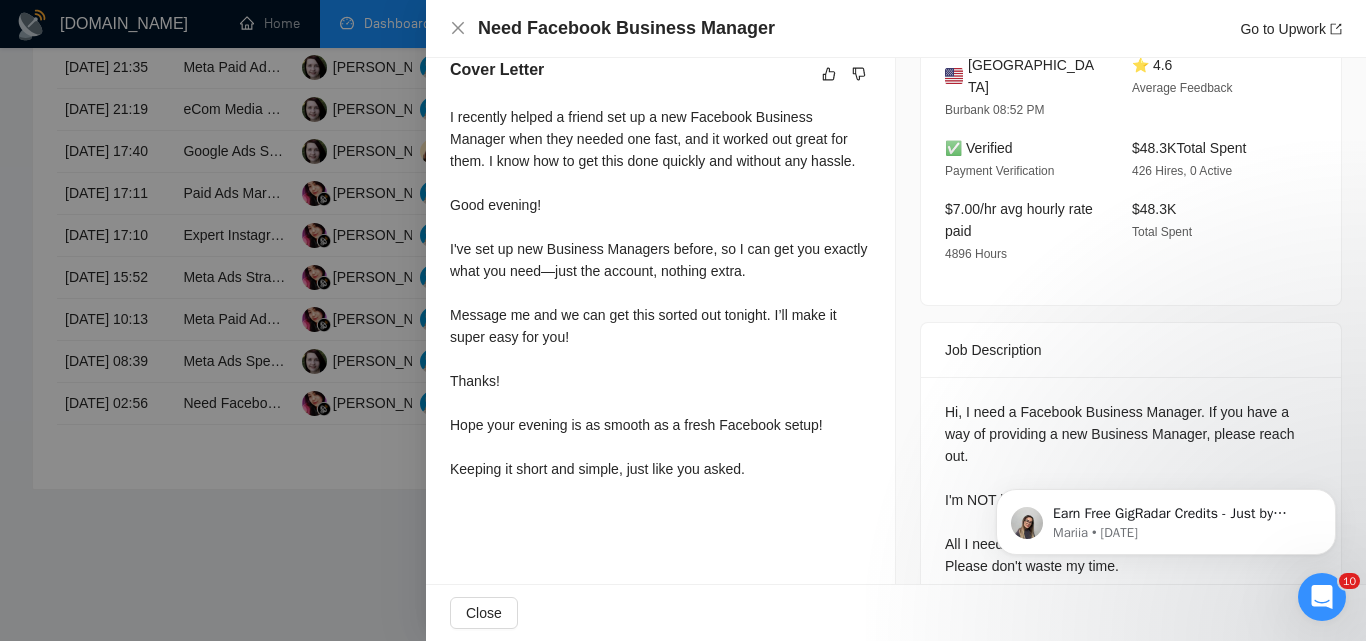 click 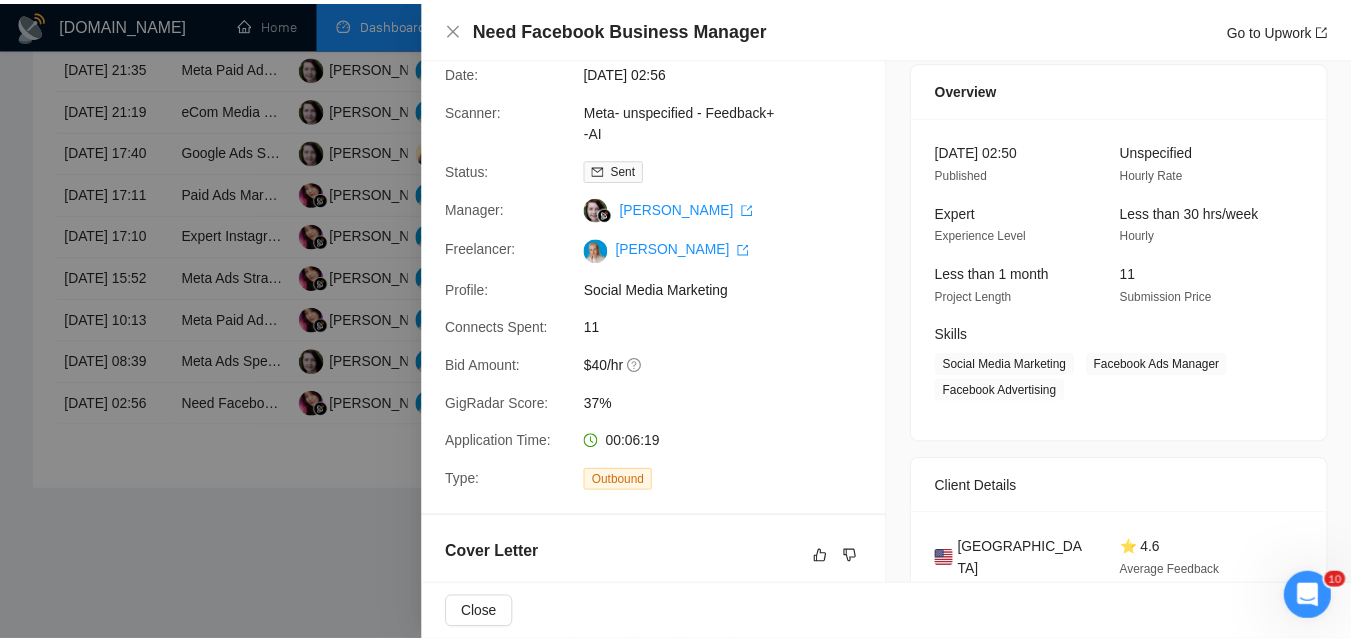 scroll, scrollTop: 48, scrollLeft: 0, axis: vertical 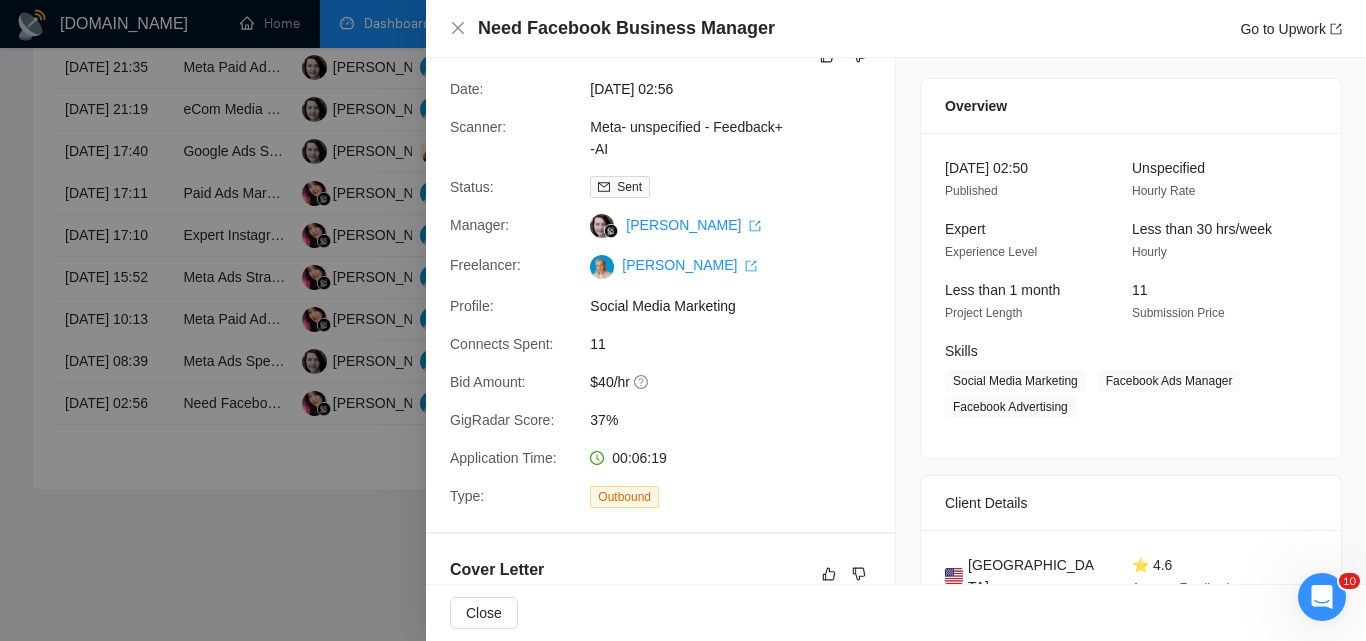 click at bounding box center (683, 320) 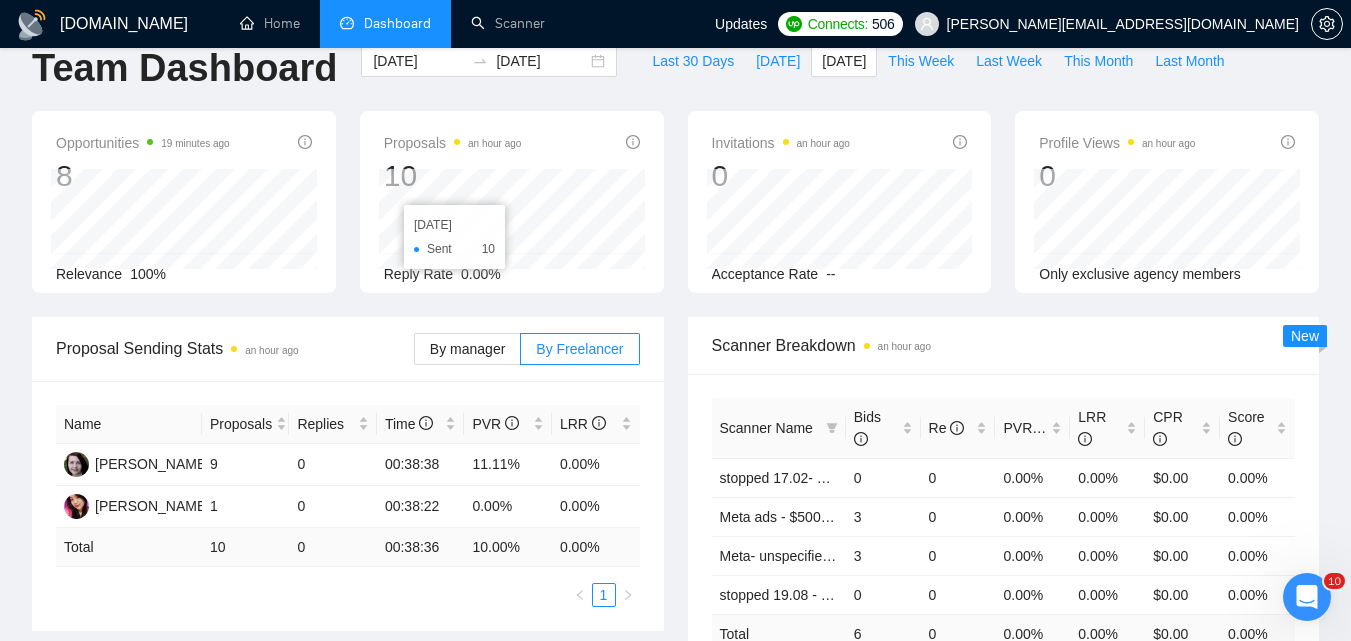 scroll, scrollTop: 0, scrollLeft: 0, axis: both 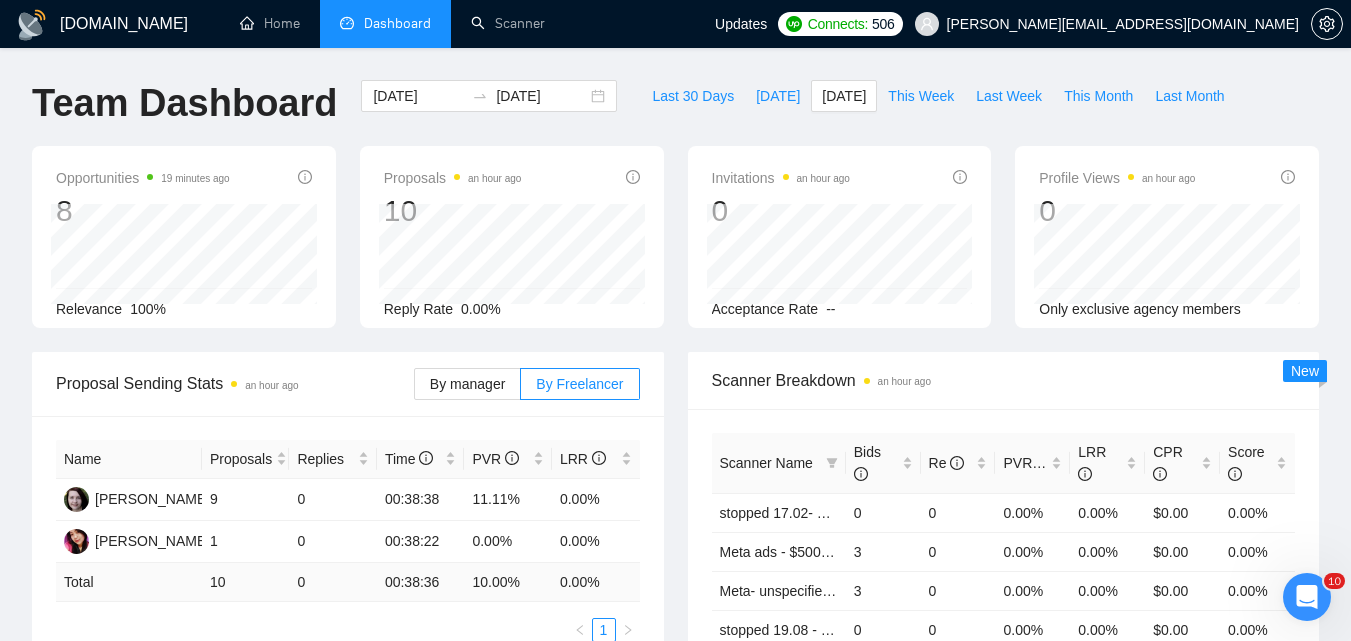 click on "[DATE]" at bounding box center [418, 96] 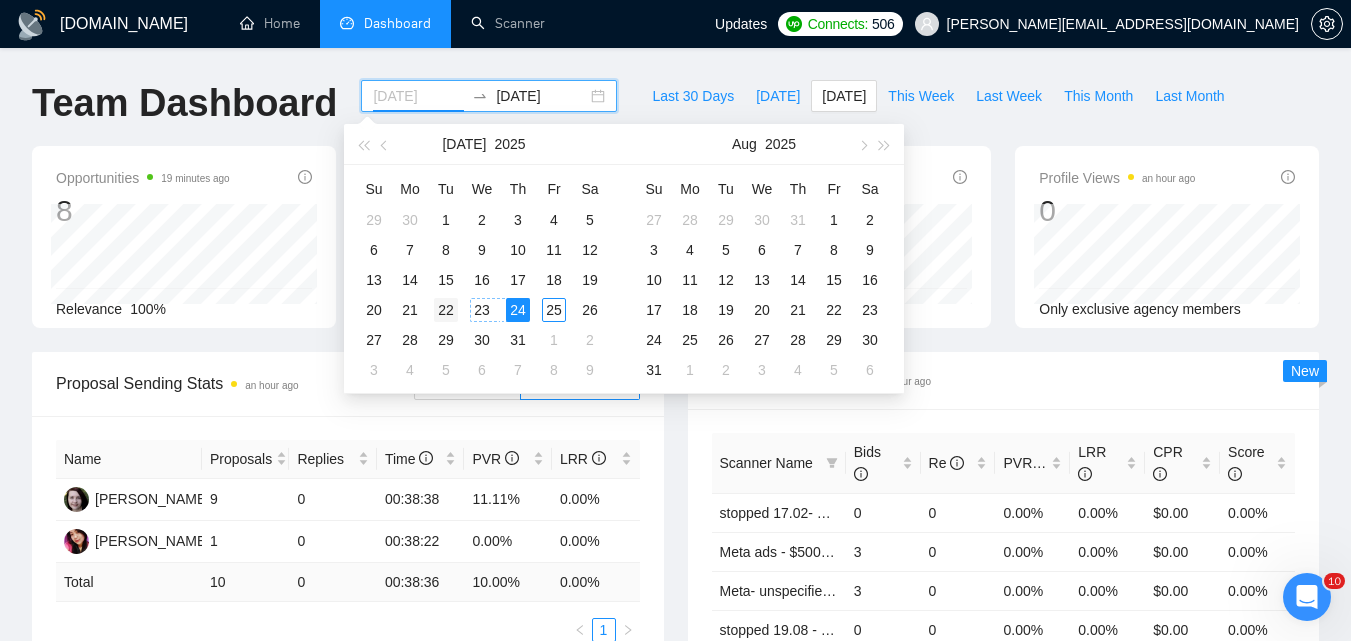 type on "[DATE]" 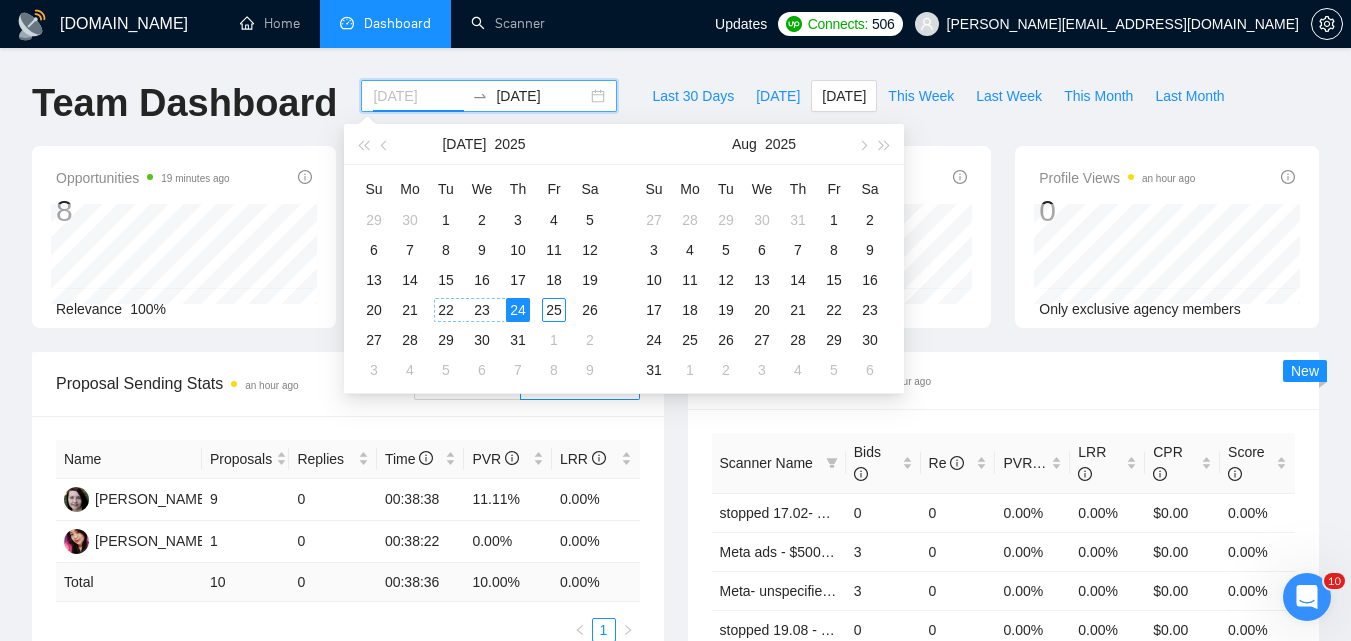 click on "22" at bounding box center [446, 310] 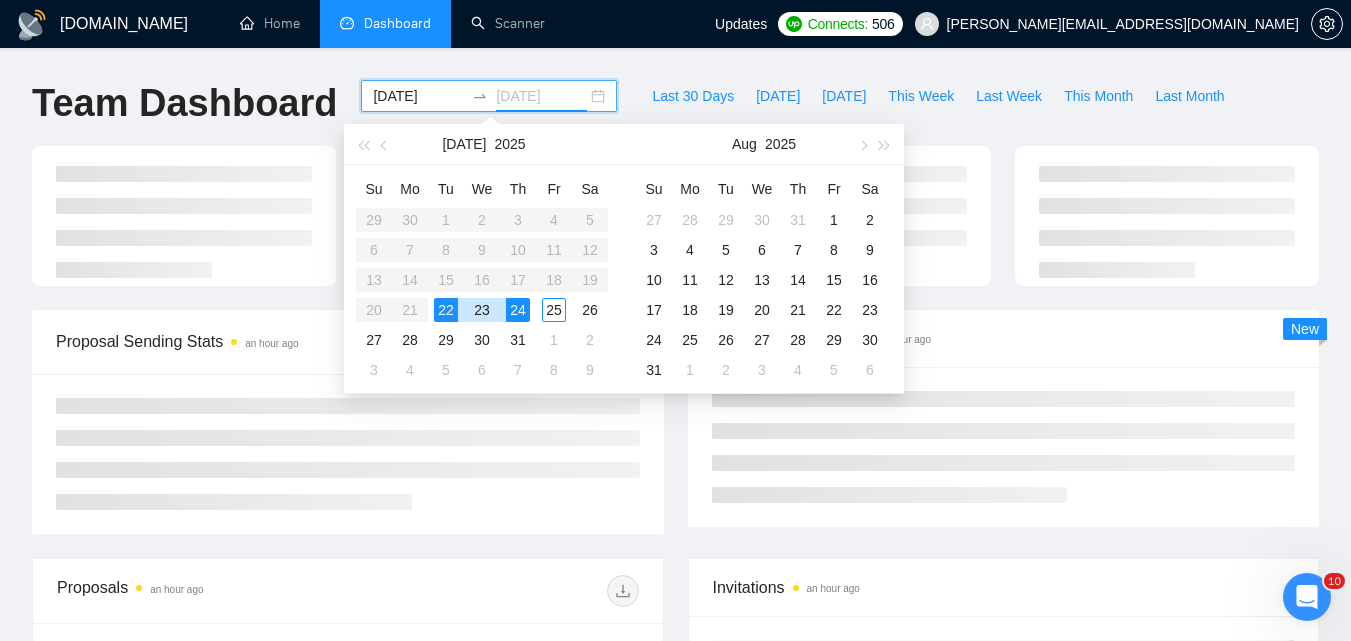 click on "24" at bounding box center (518, 310) 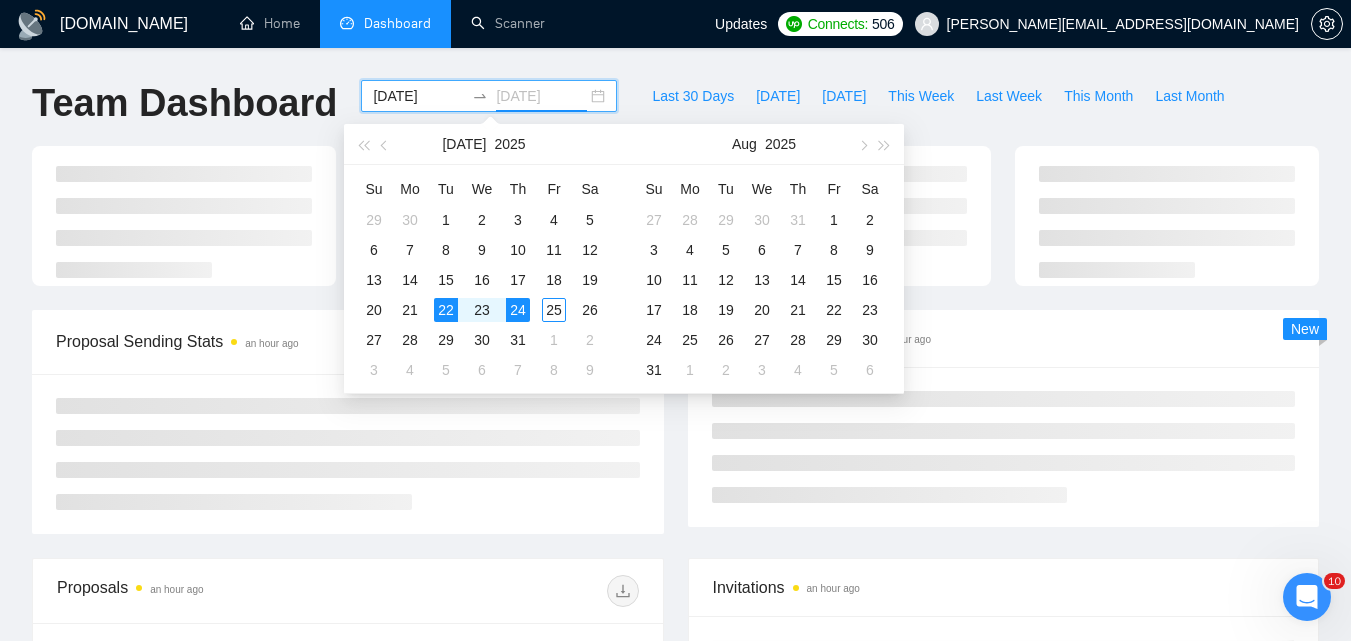 type on "[DATE]" 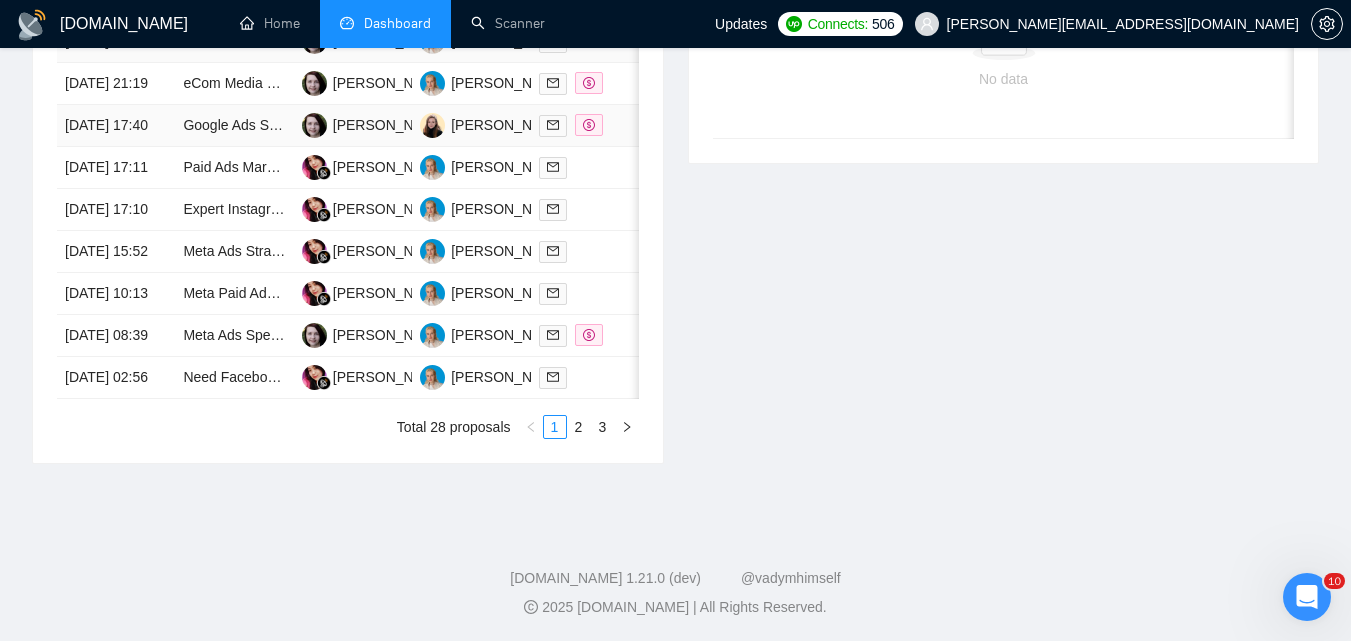 scroll, scrollTop: 1000, scrollLeft: 0, axis: vertical 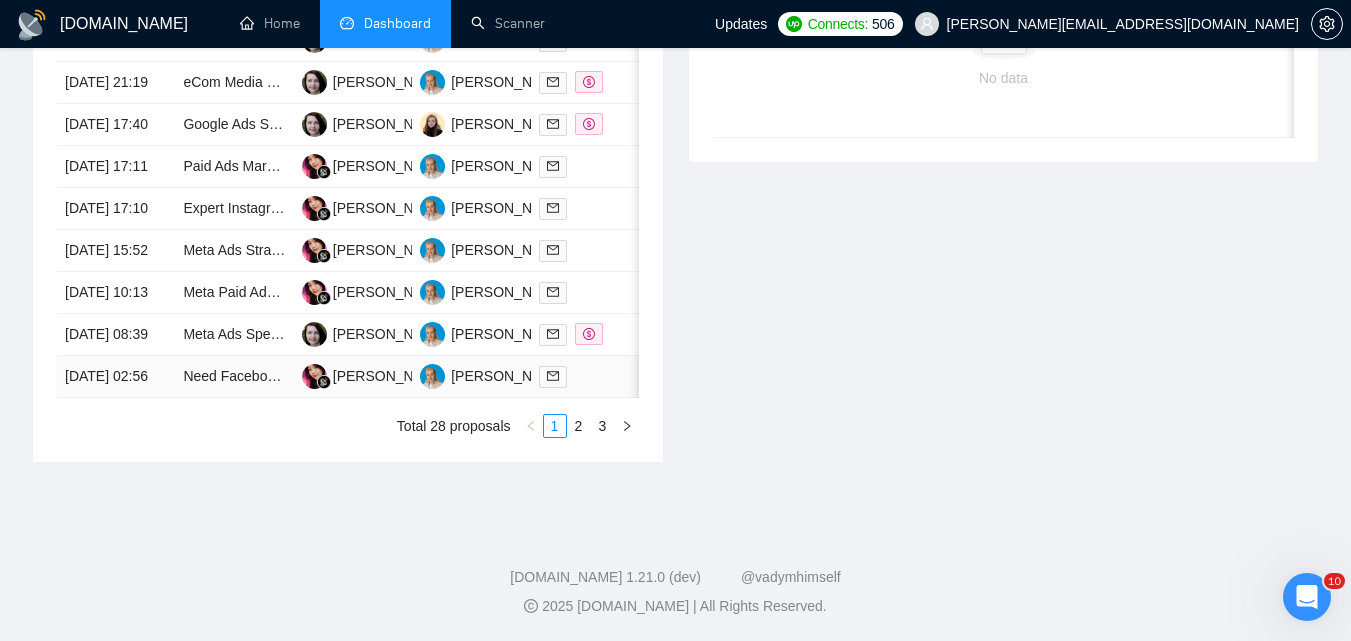 click on "2" at bounding box center [579, 426] 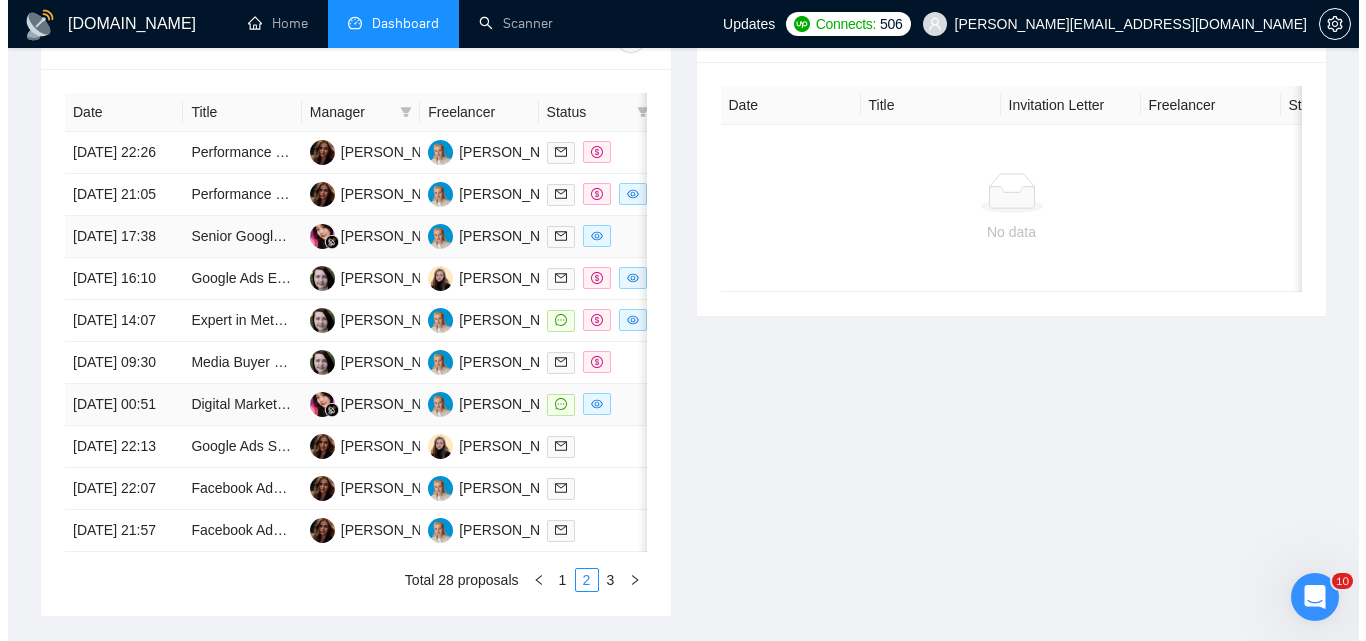 scroll, scrollTop: 800, scrollLeft: 0, axis: vertical 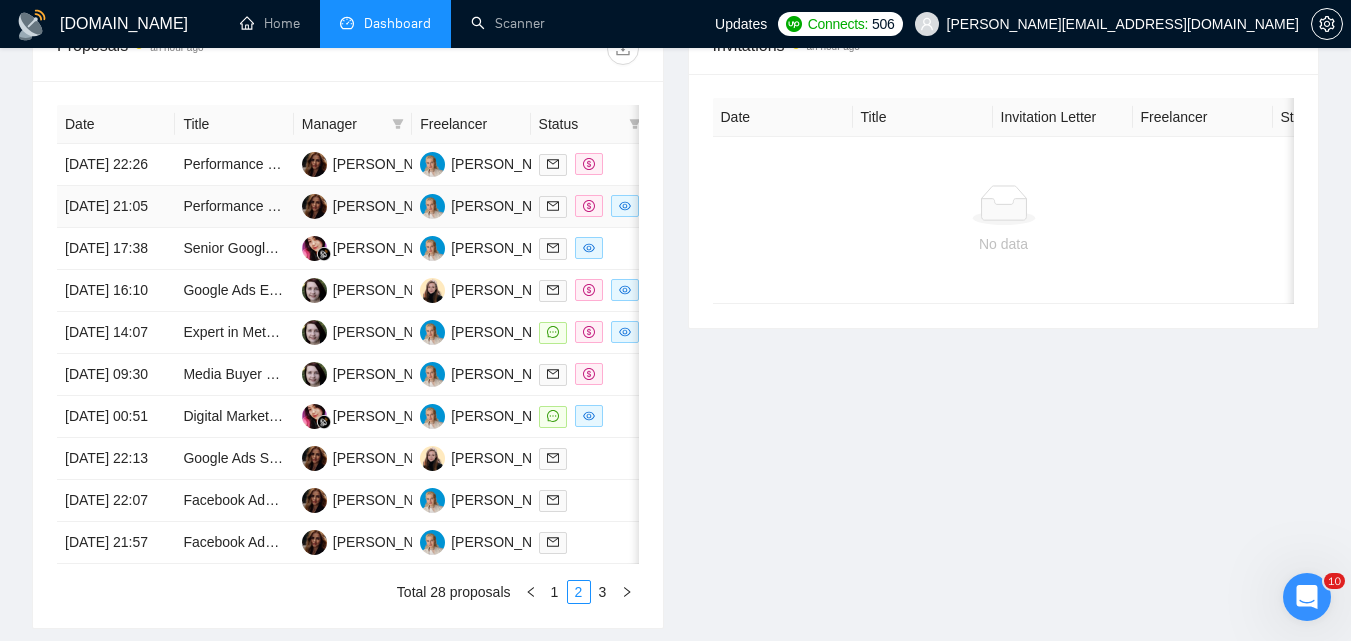 click at bounding box center (590, 207) 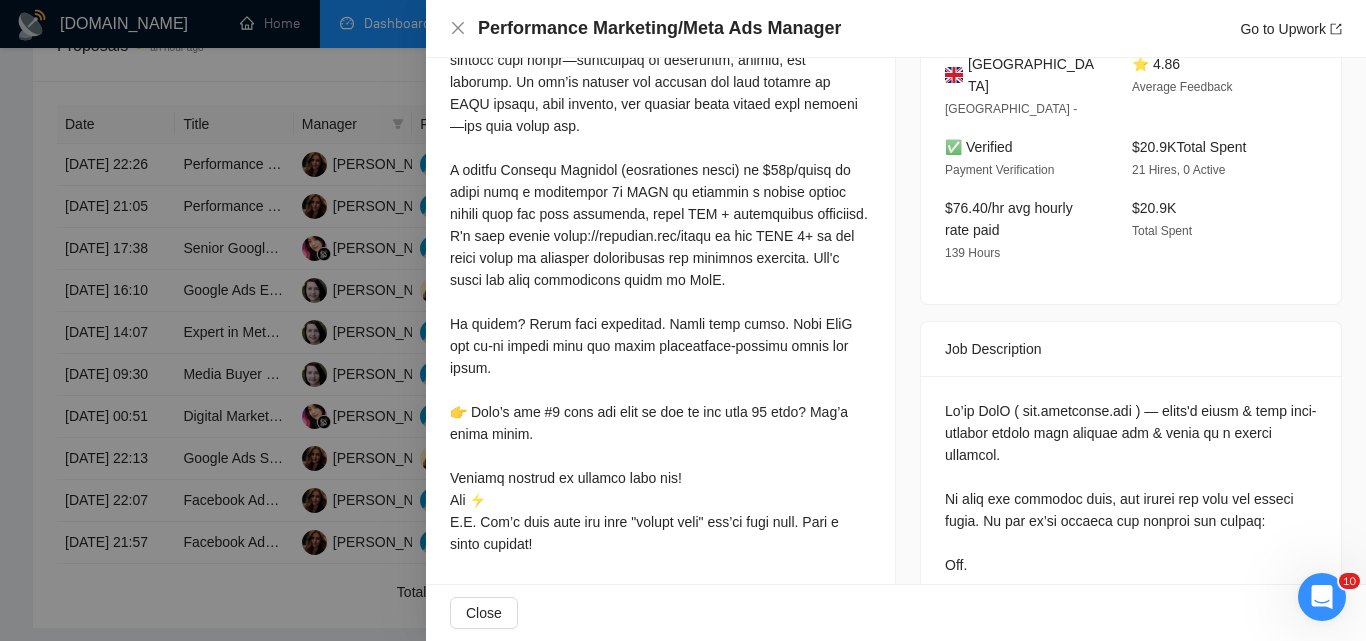scroll, scrollTop: 600, scrollLeft: 0, axis: vertical 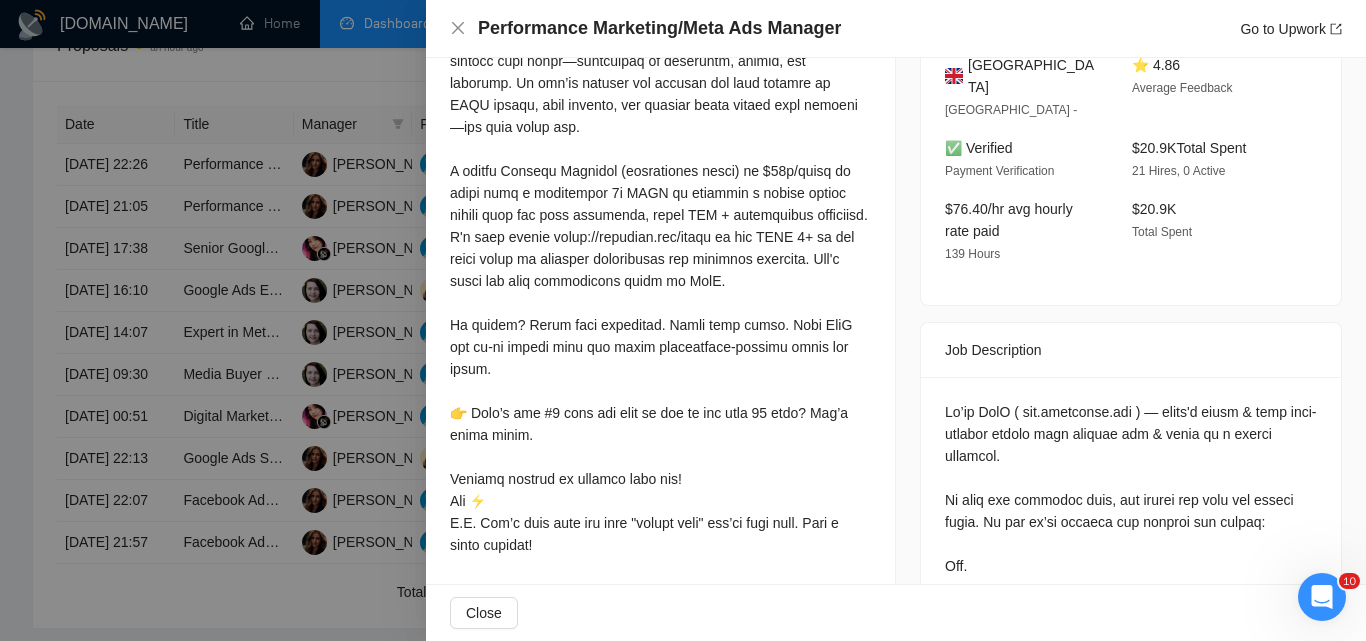 click at bounding box center [683, 320] 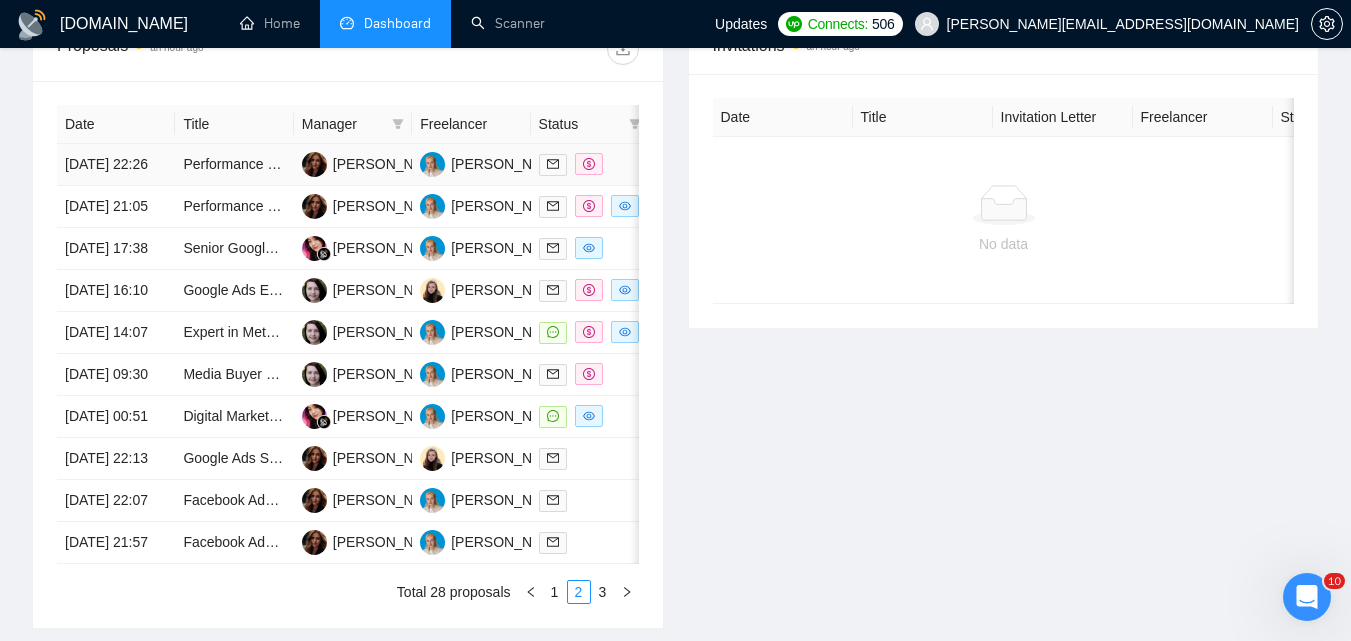 click at bounding box center [590, 165] 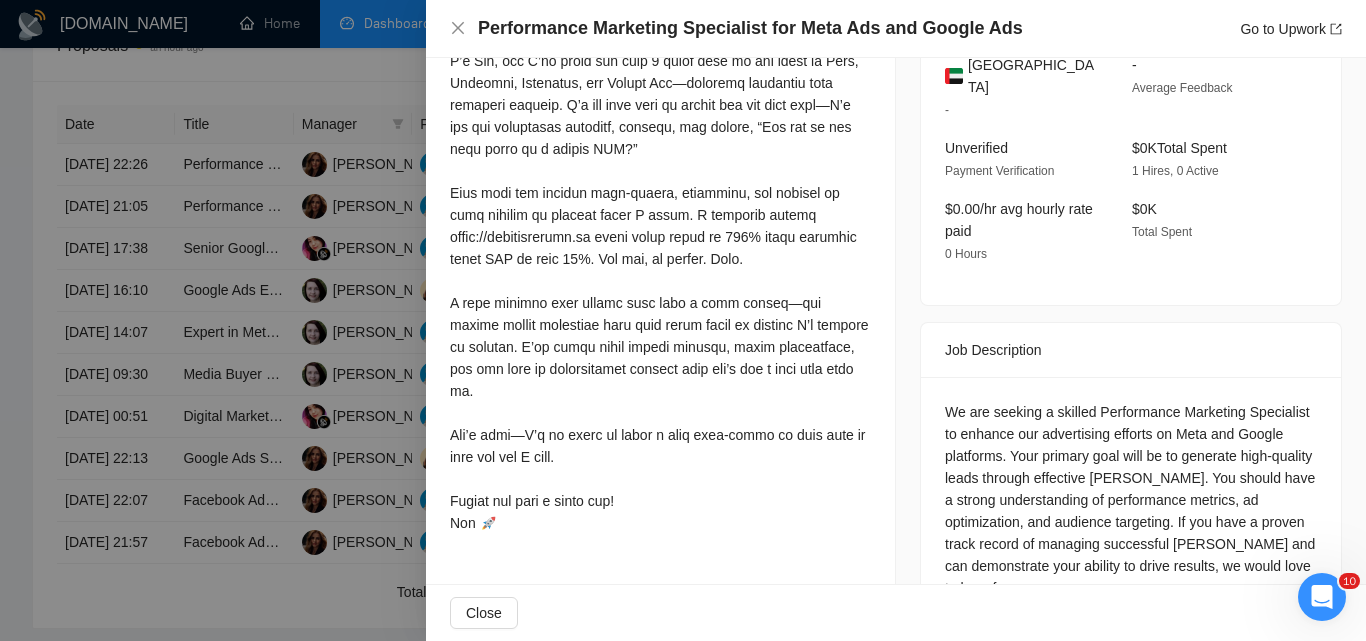click at bounding box center [683, 320] 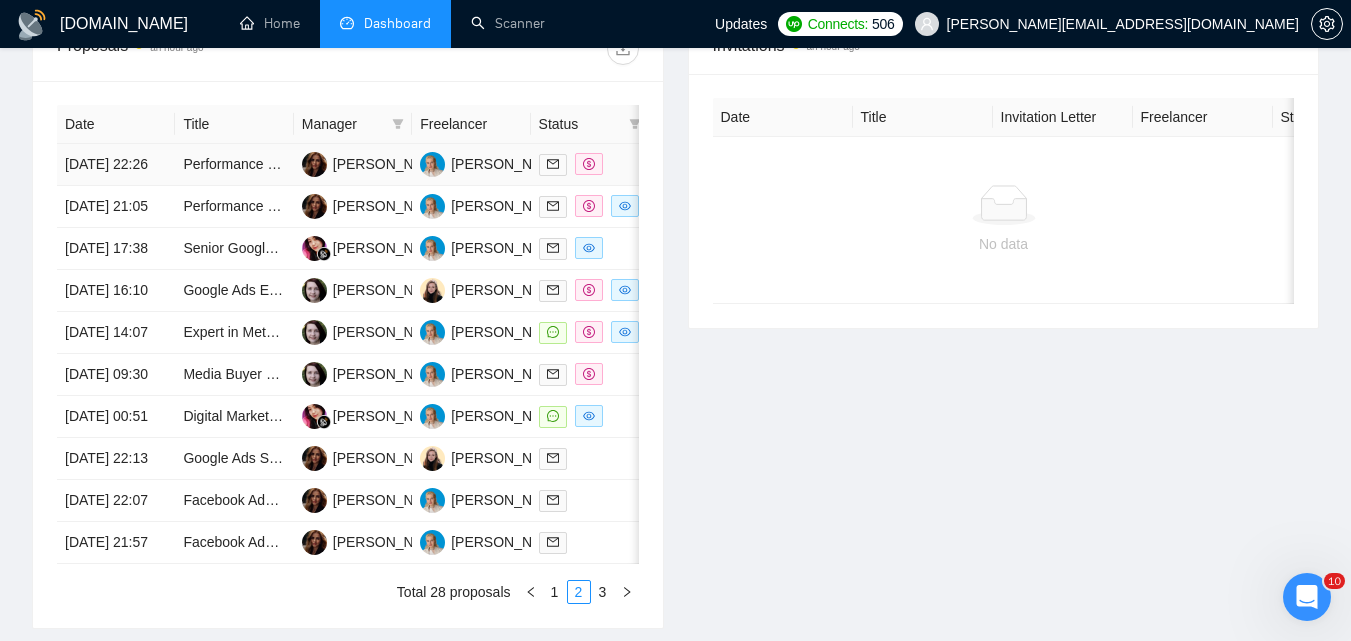 click at bounding box center (590, 165) 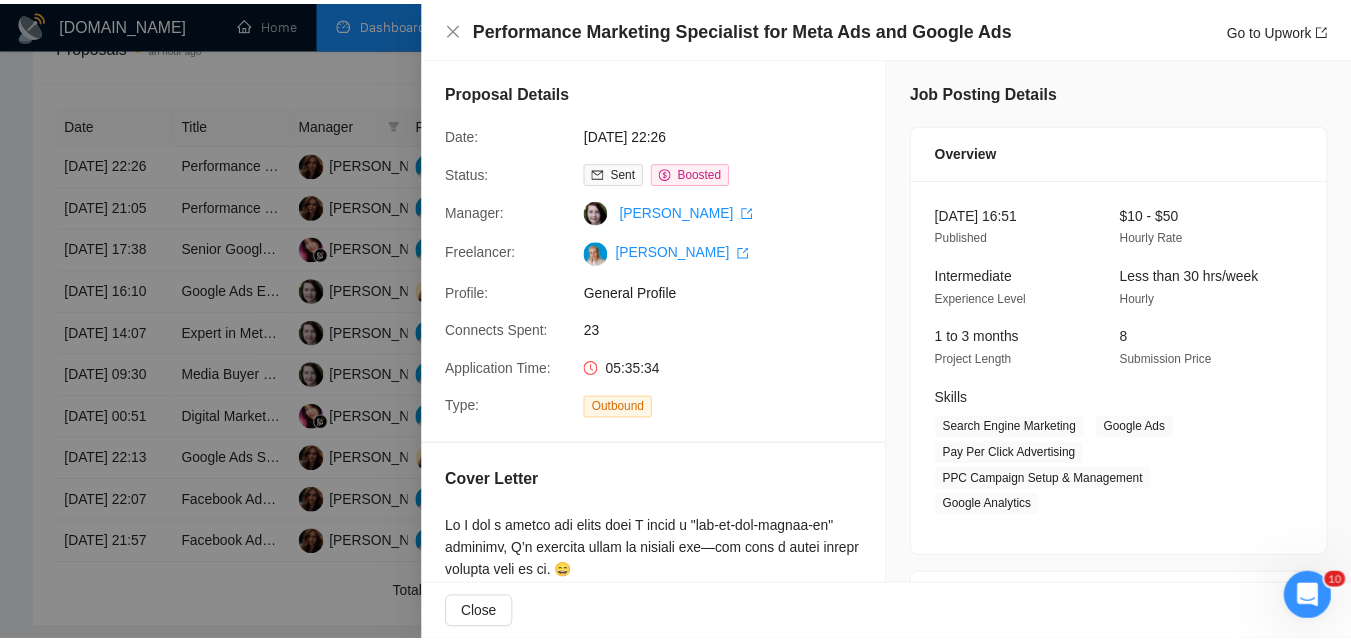 scroll, scrollTop: 0, scrollLeft: 0, axis: both 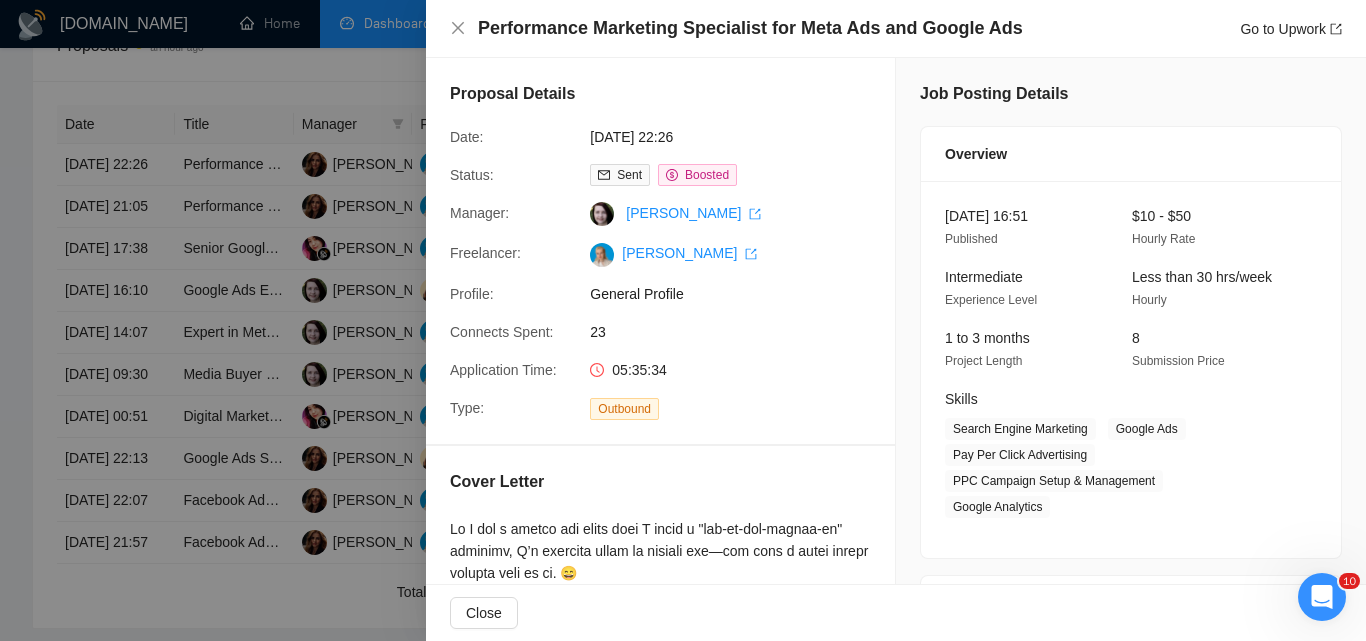 click at bounding box center [683, 320] 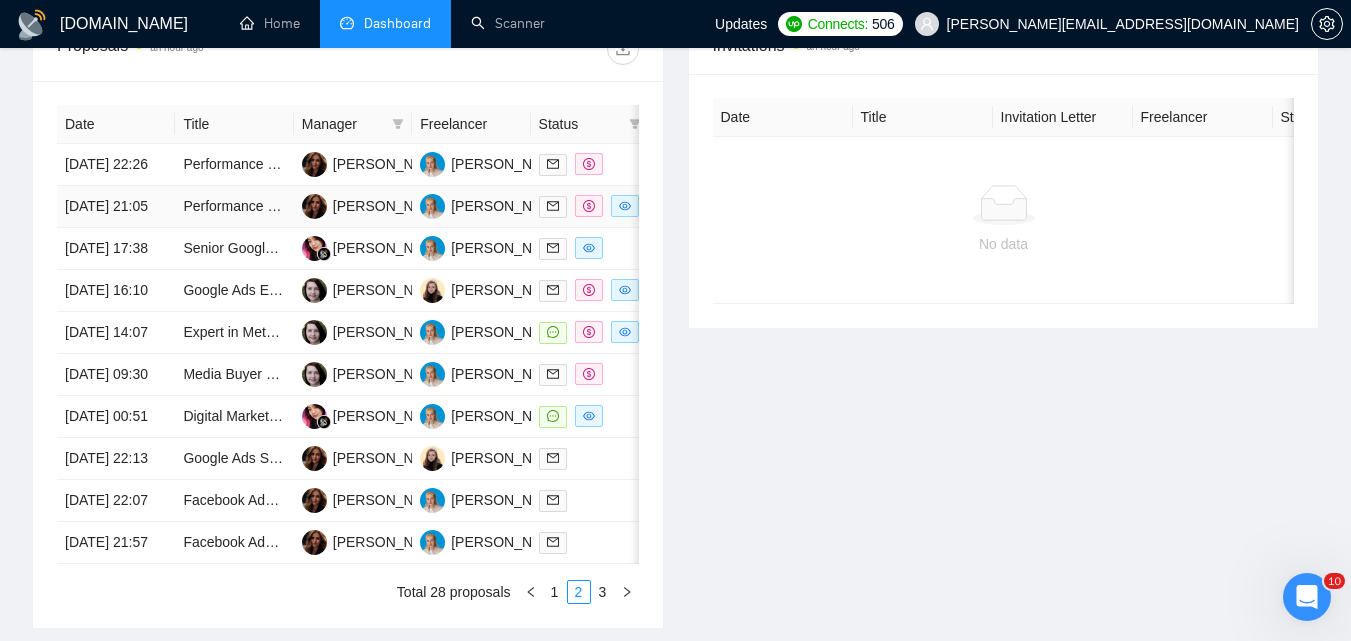 click at bounding box center [590, 207] 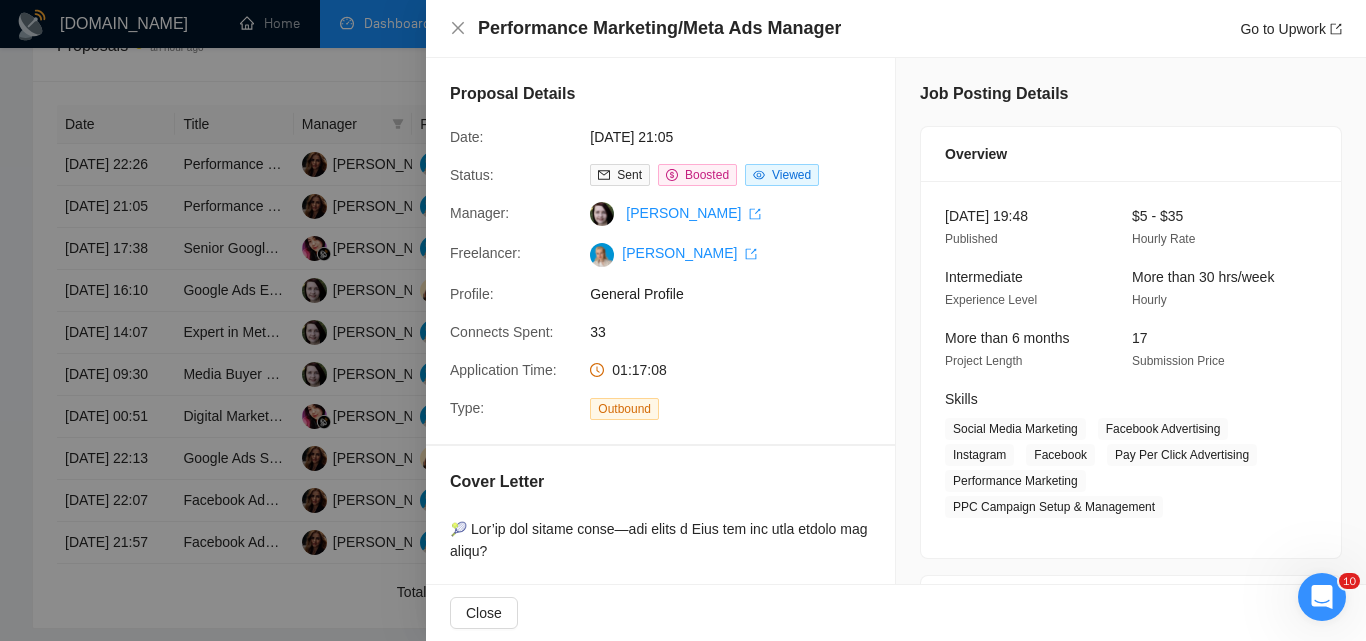 click at bounding box center (683, 320) 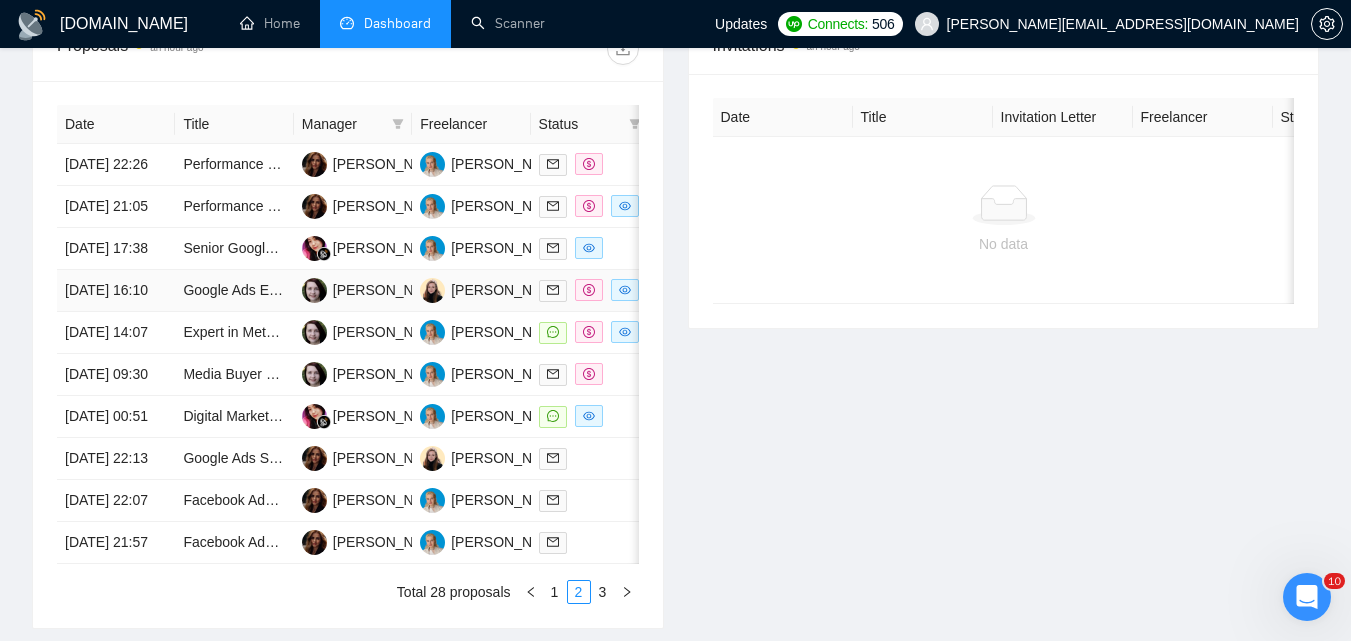 click at bounding box center (590, 291) 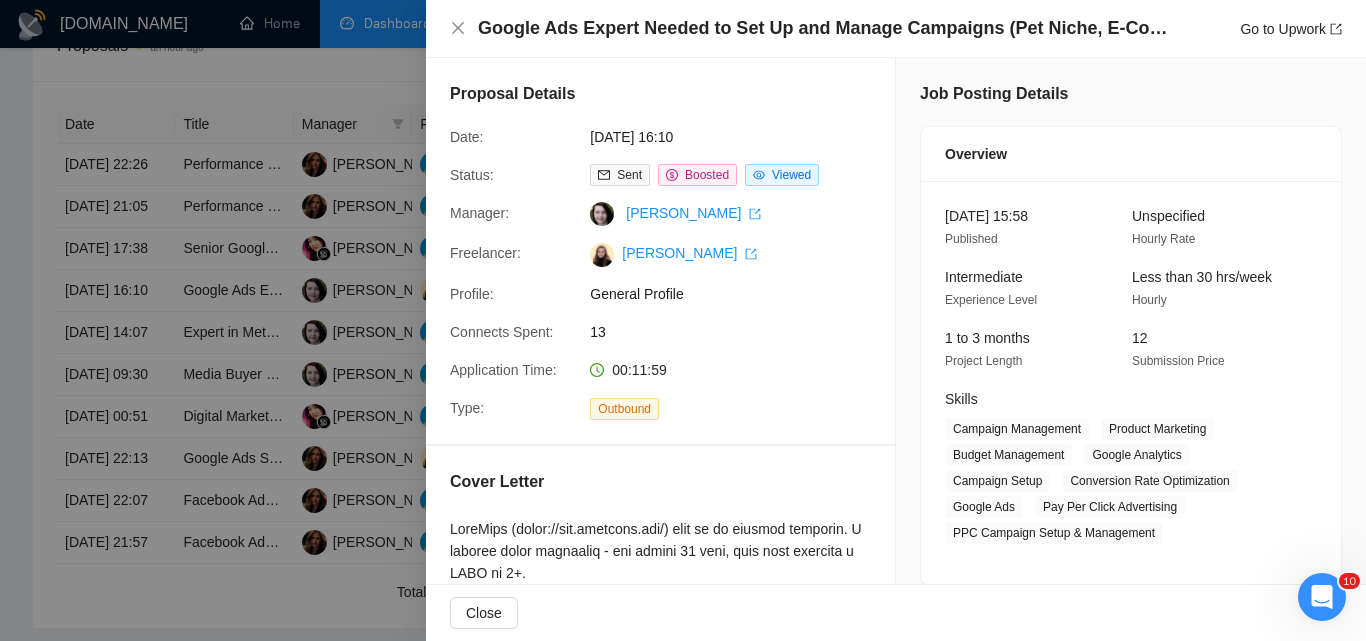 click at bounding box center [683, 320] 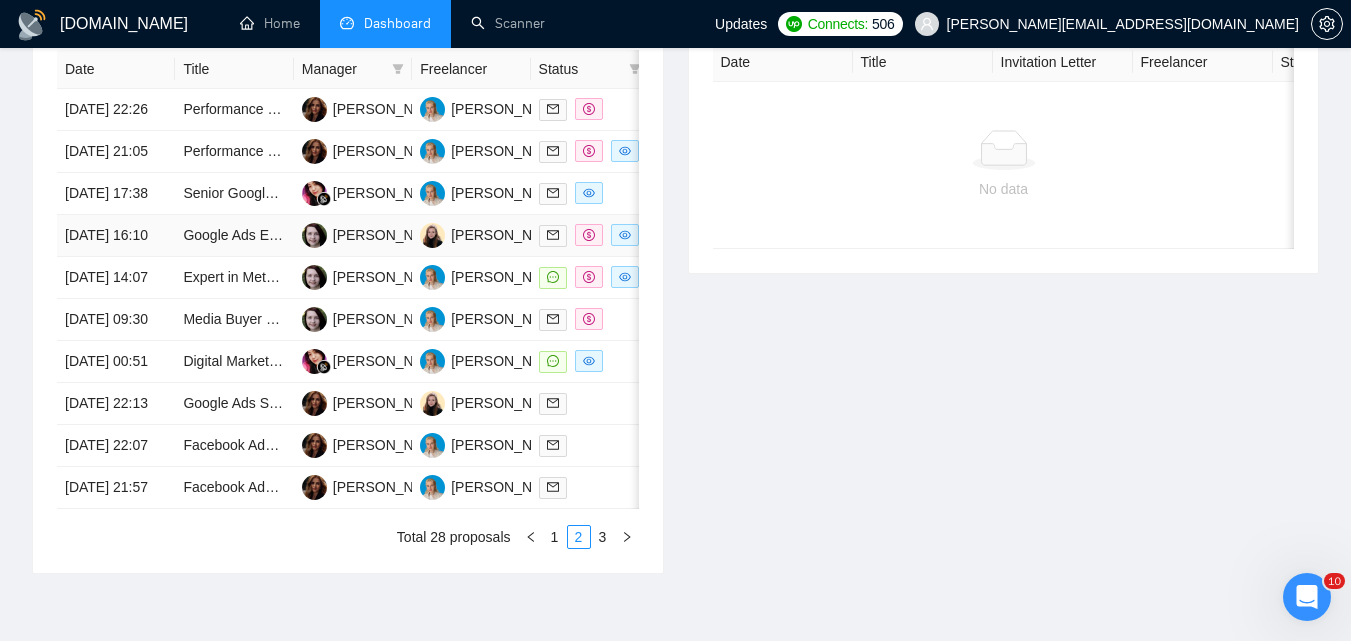 scroll, scrollTop: 900, scrollLeft: 0, axis: vertical 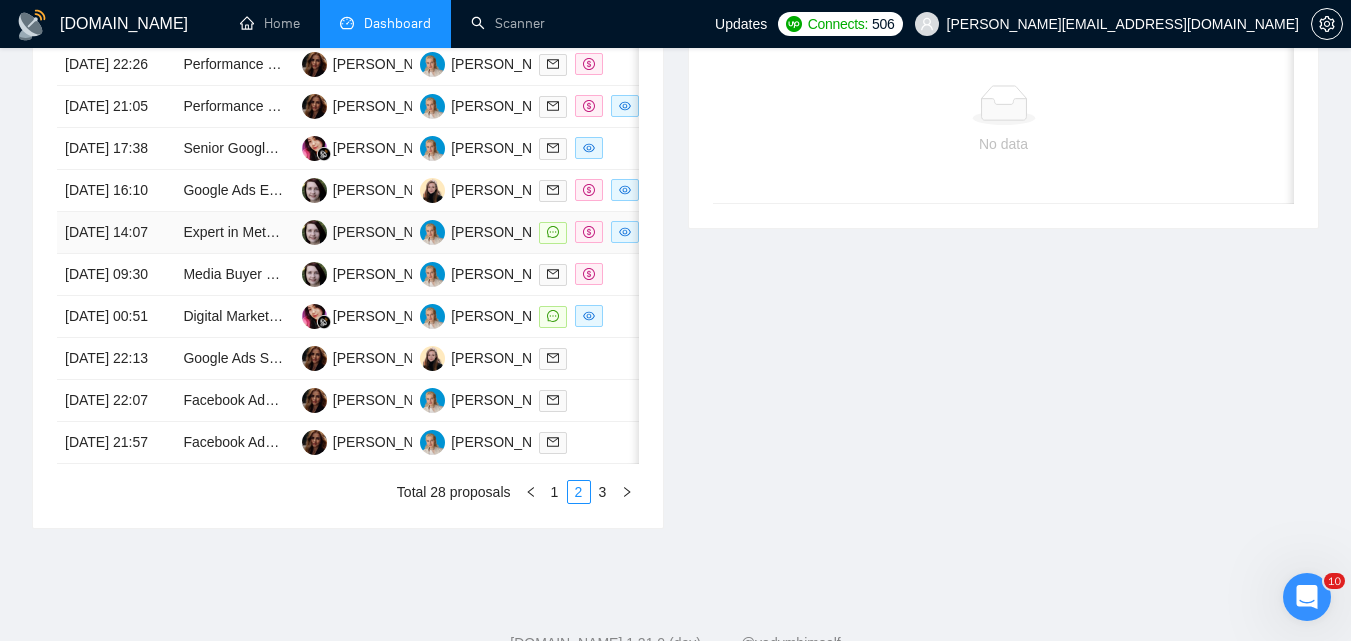 click at bounding box center [590, 233] 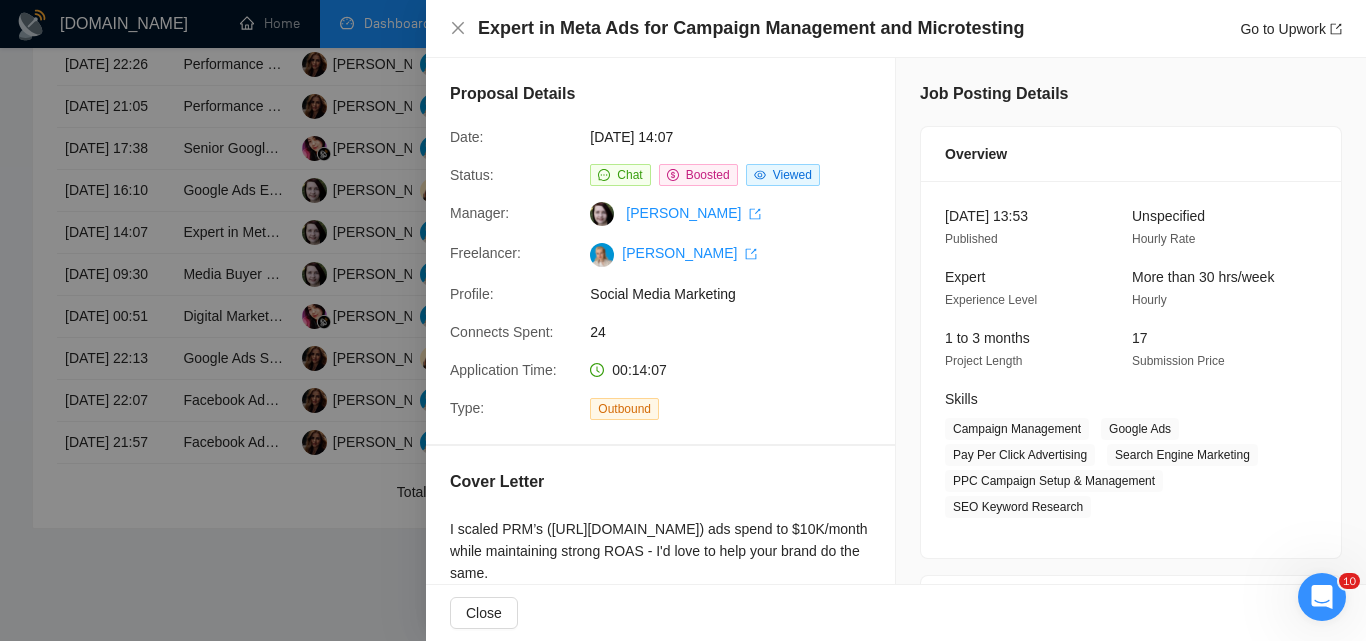 click at bounding box center (683, 320) 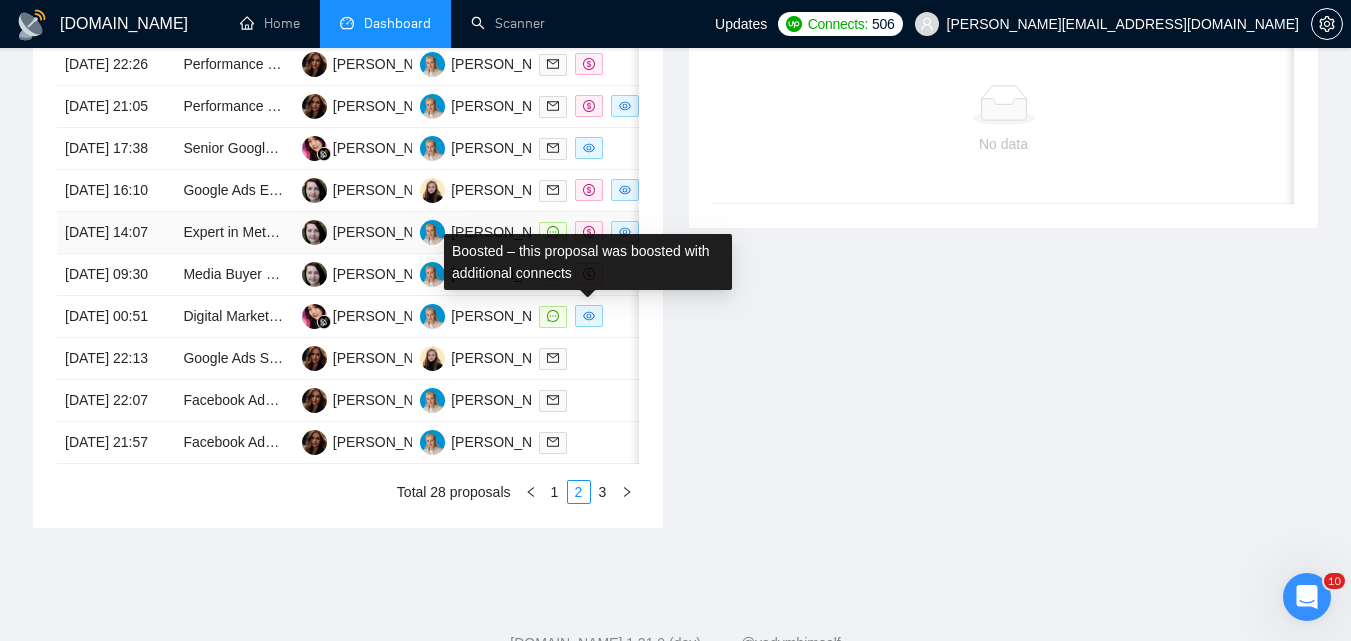 click at bounding box center [590, 232] 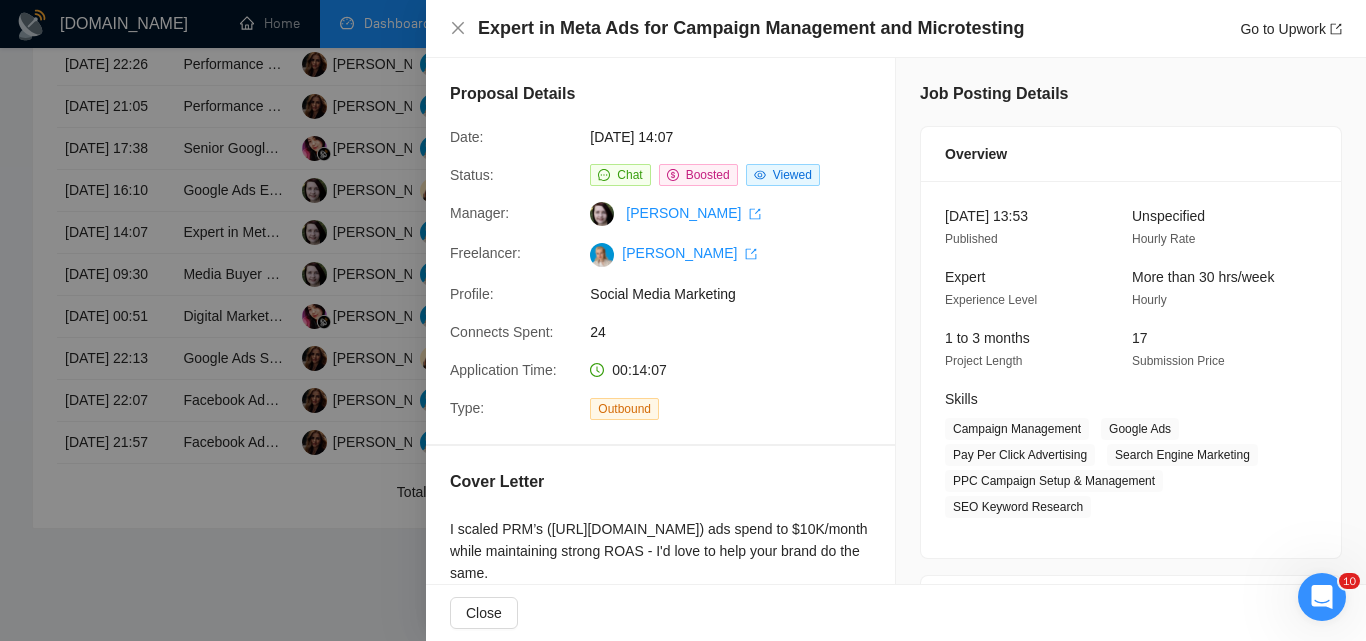 click at bounding box center [683, 320] 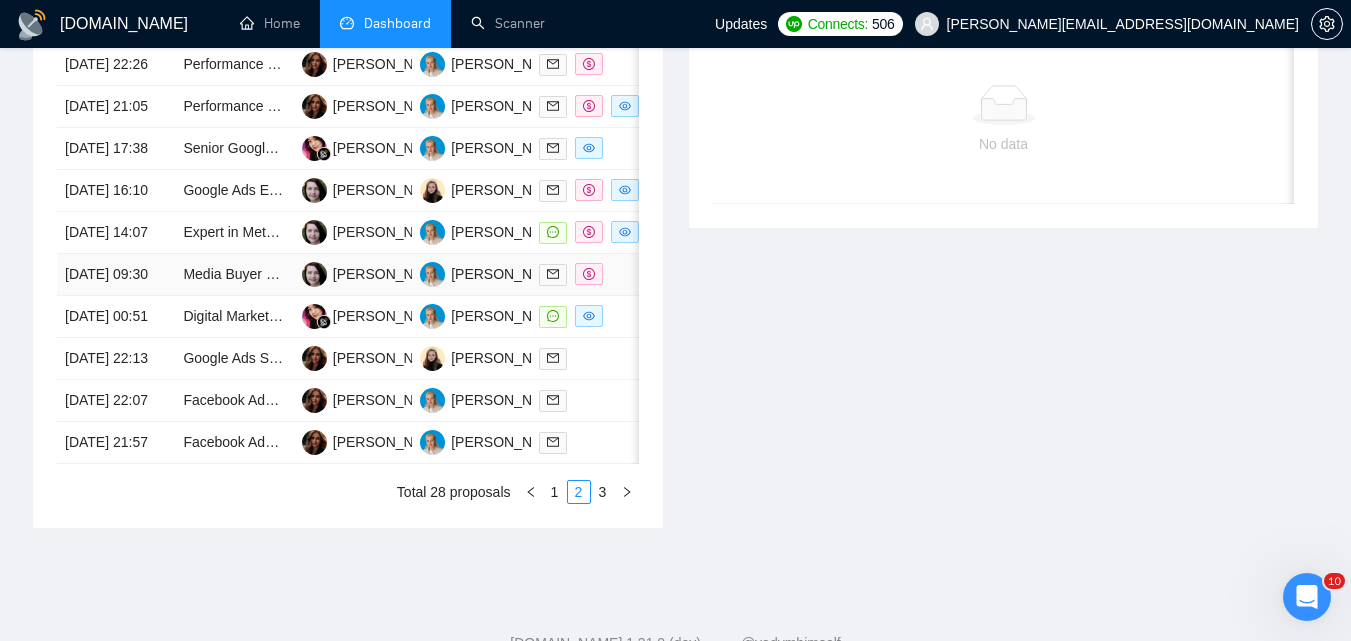 click at bounding box center [590, 274] 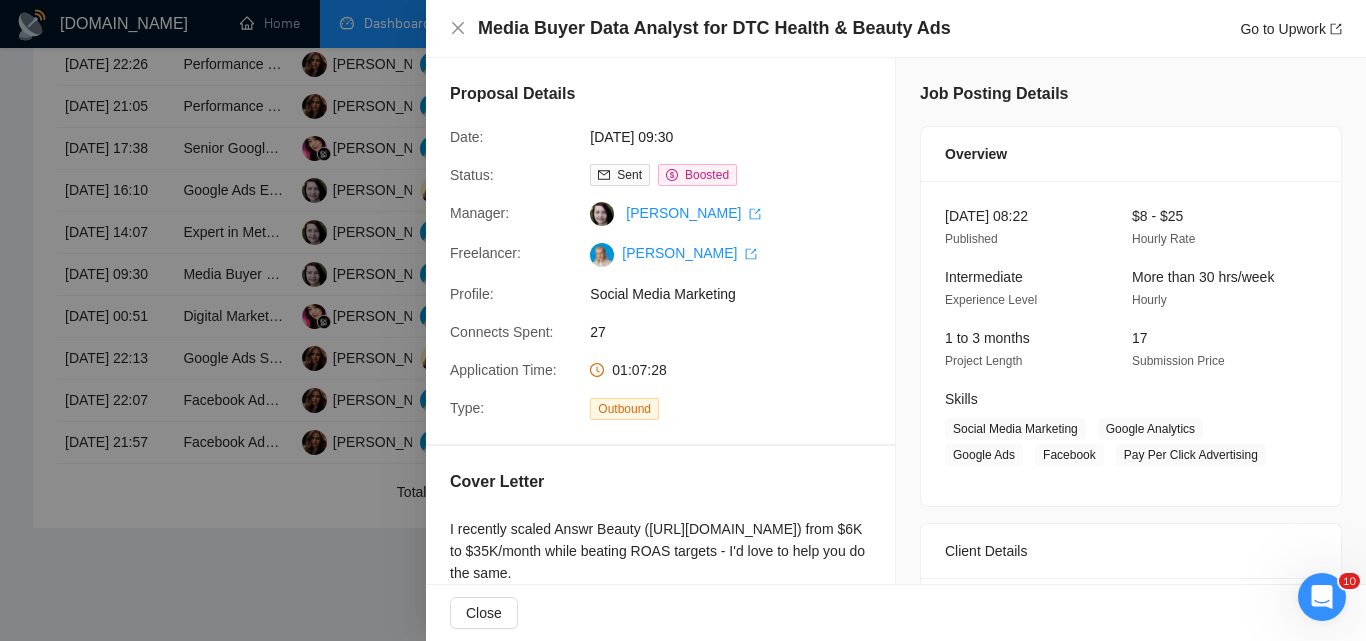 click at bounding box center (683, 320) 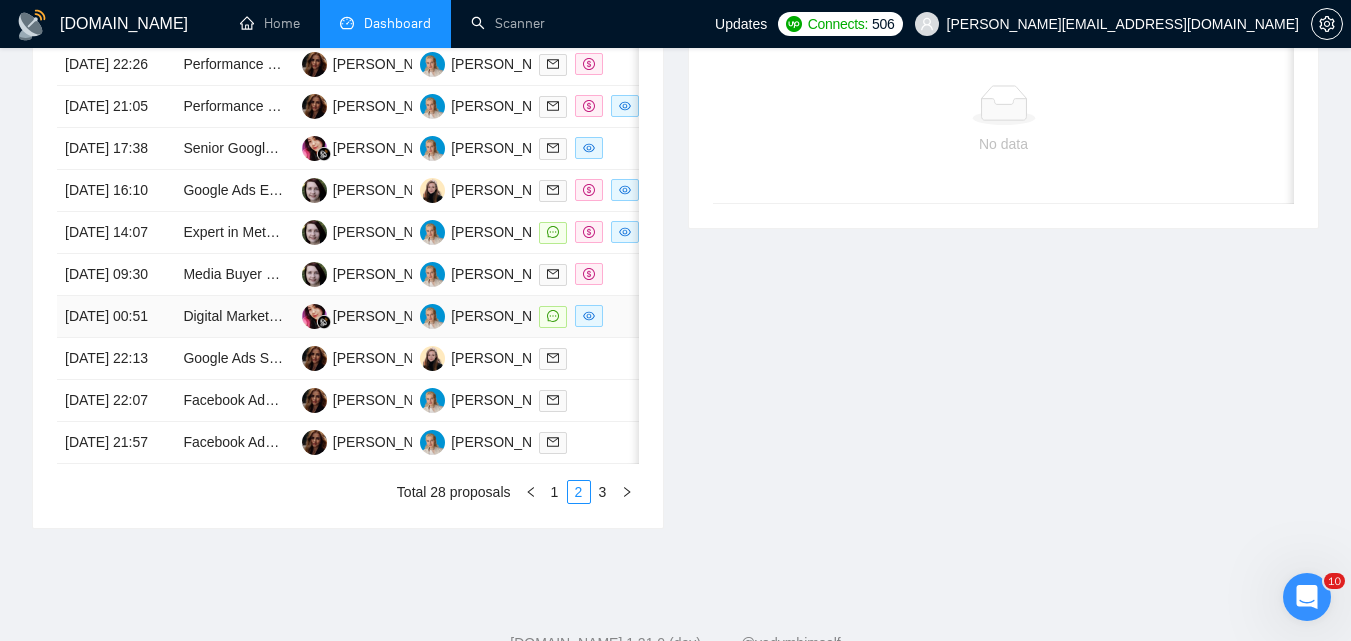 click at bounding box center [590, 317] 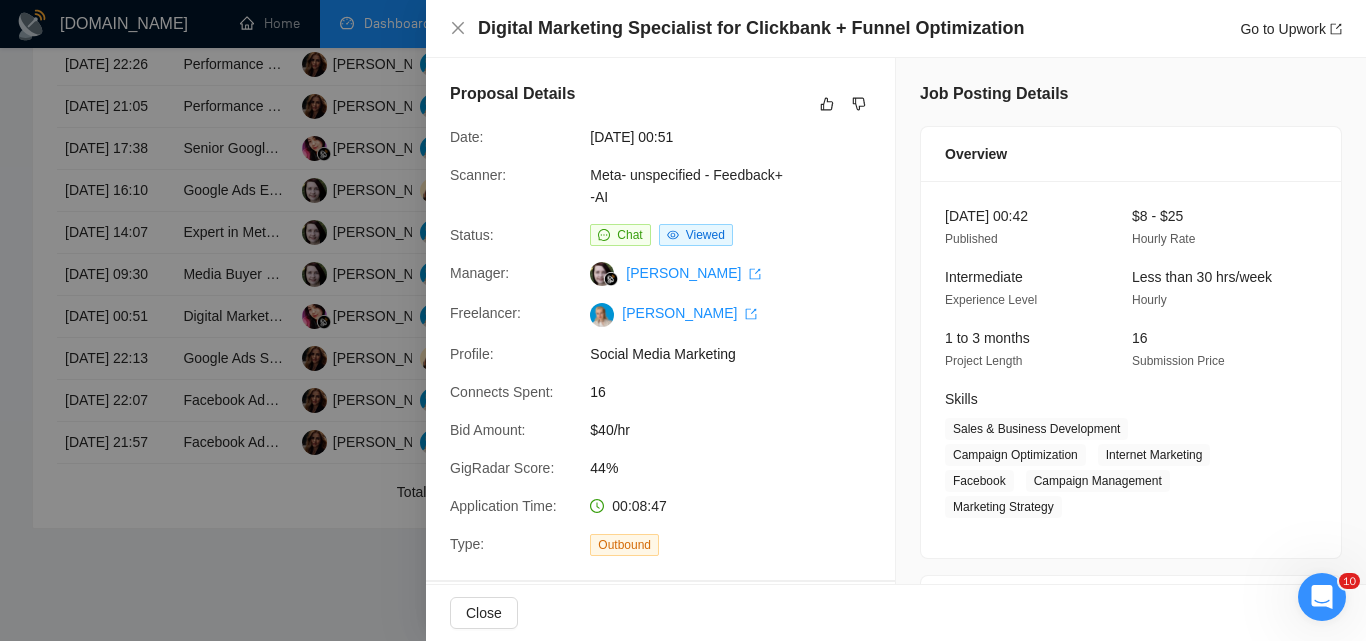 click at bounding box center (683, 320) 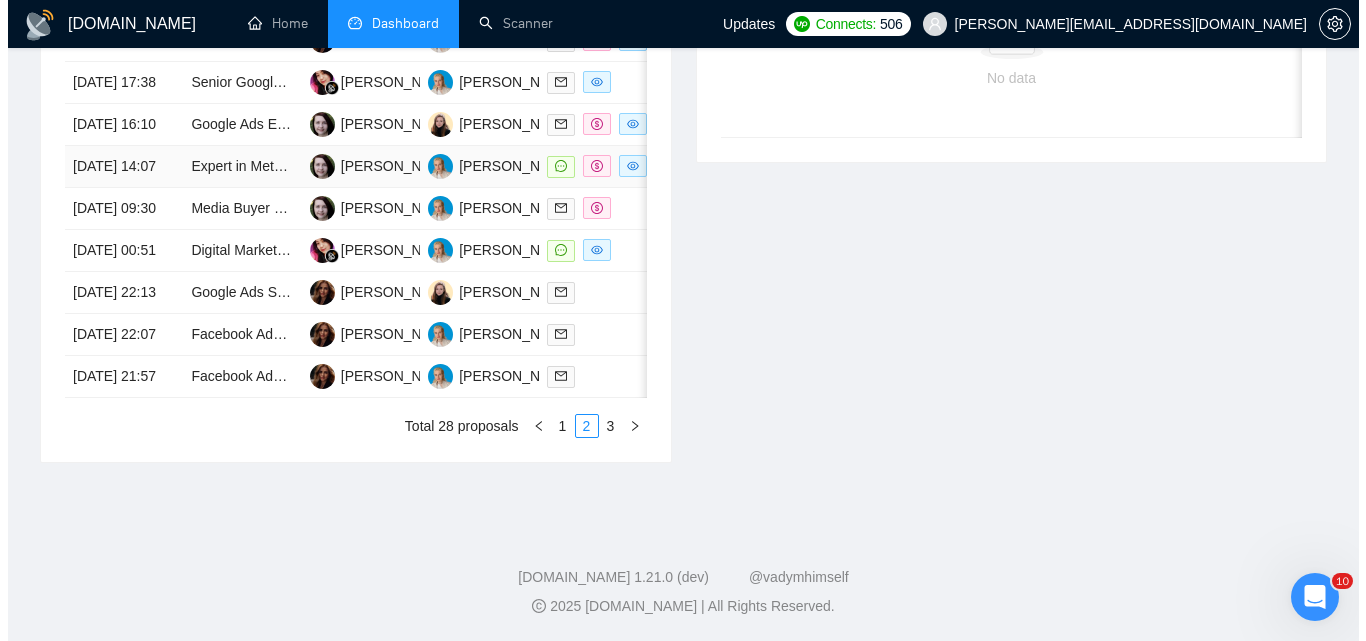 scroll, scrollTop: 1000, scrollLeft: 0, axis: vertical 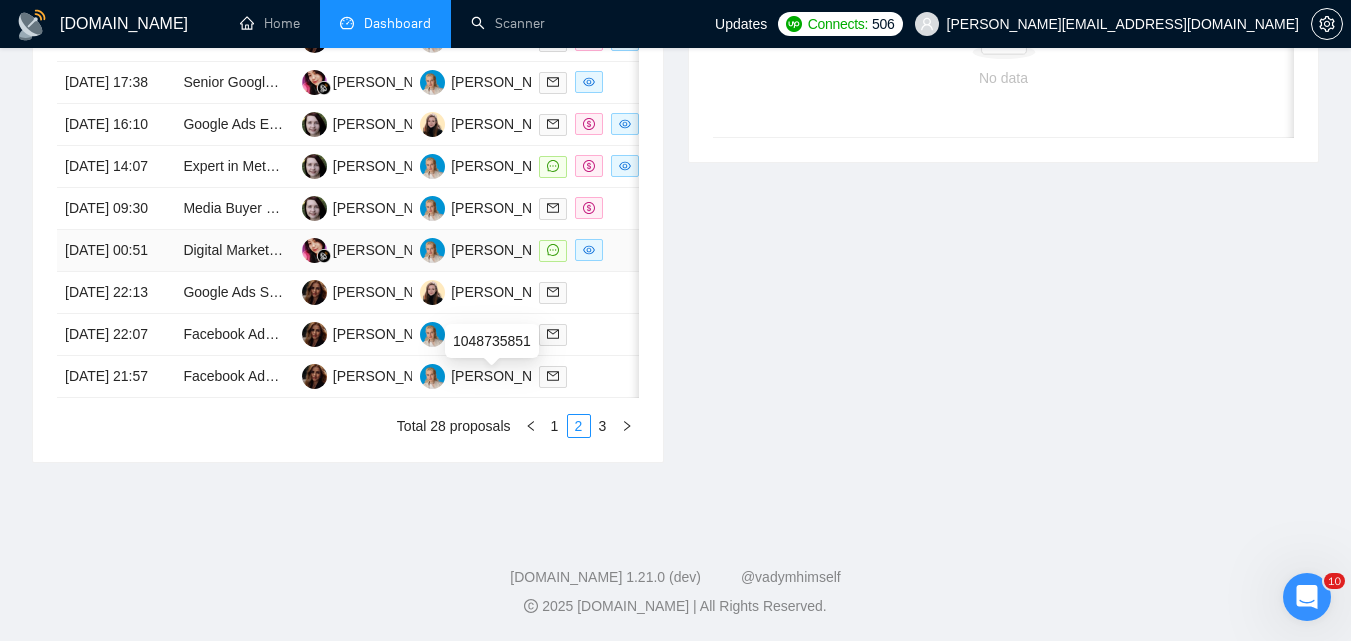 click at bounding box center (590, 250) 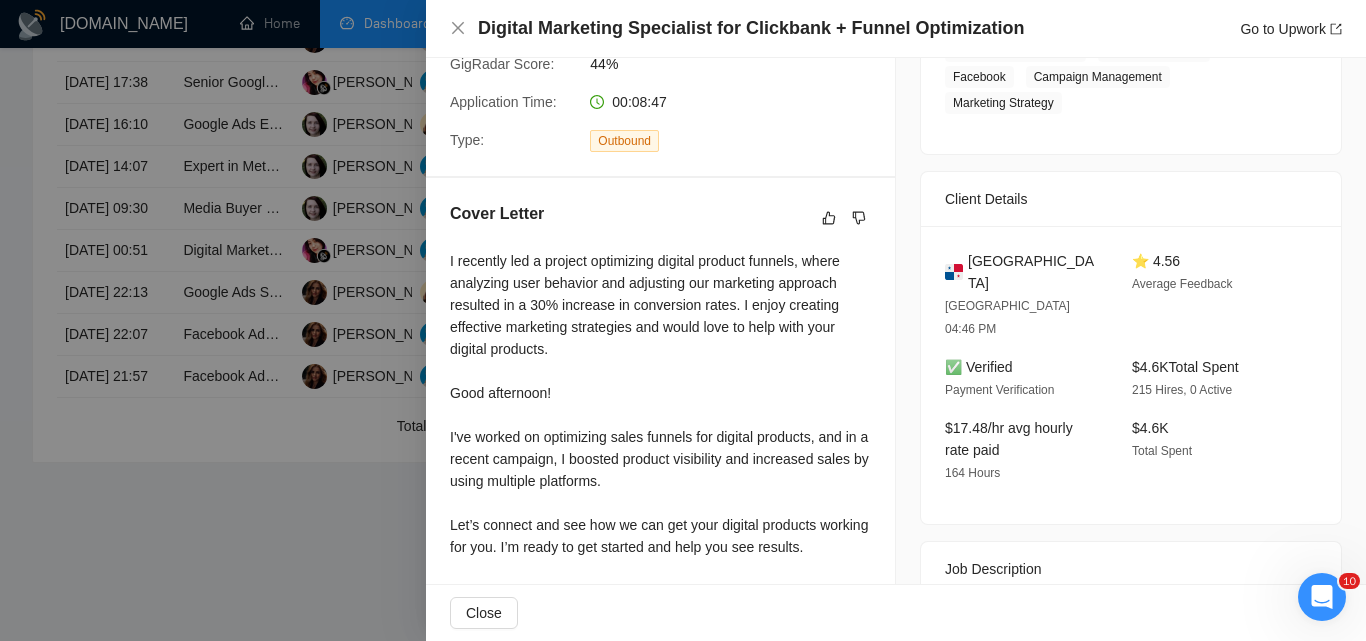 scroll, scrollTop: 563, scrollLeft: 0, axis: vertical 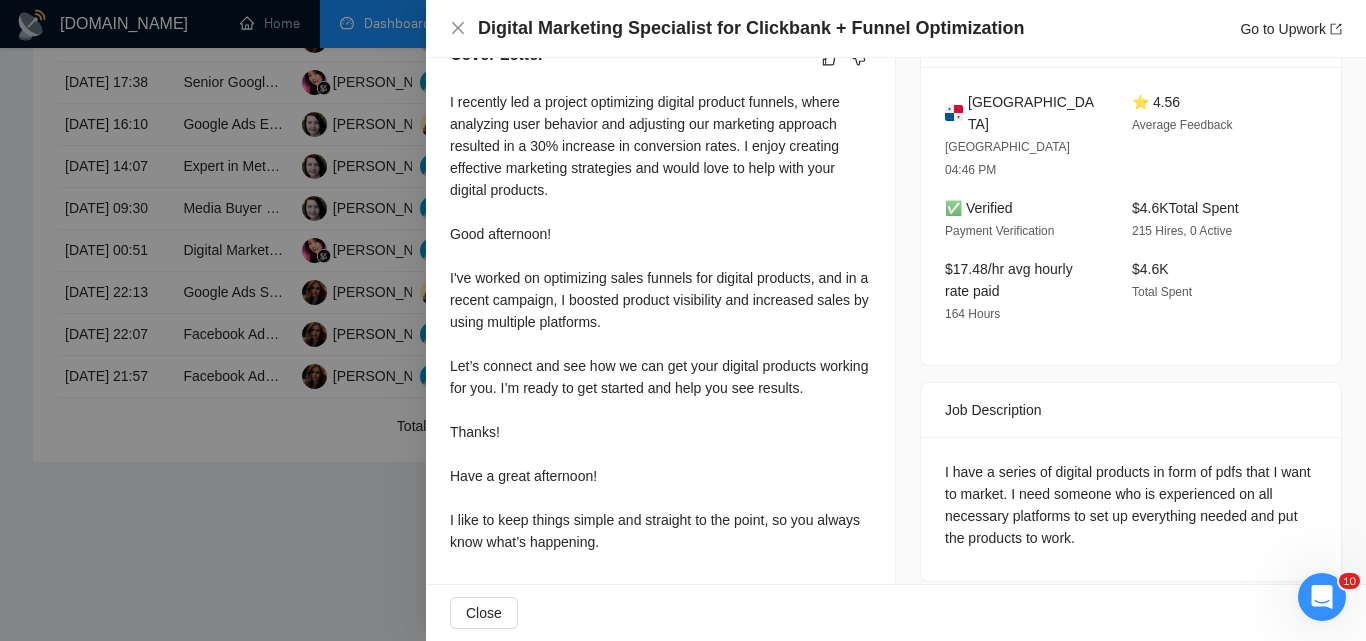click at bounding box center [683, 320] 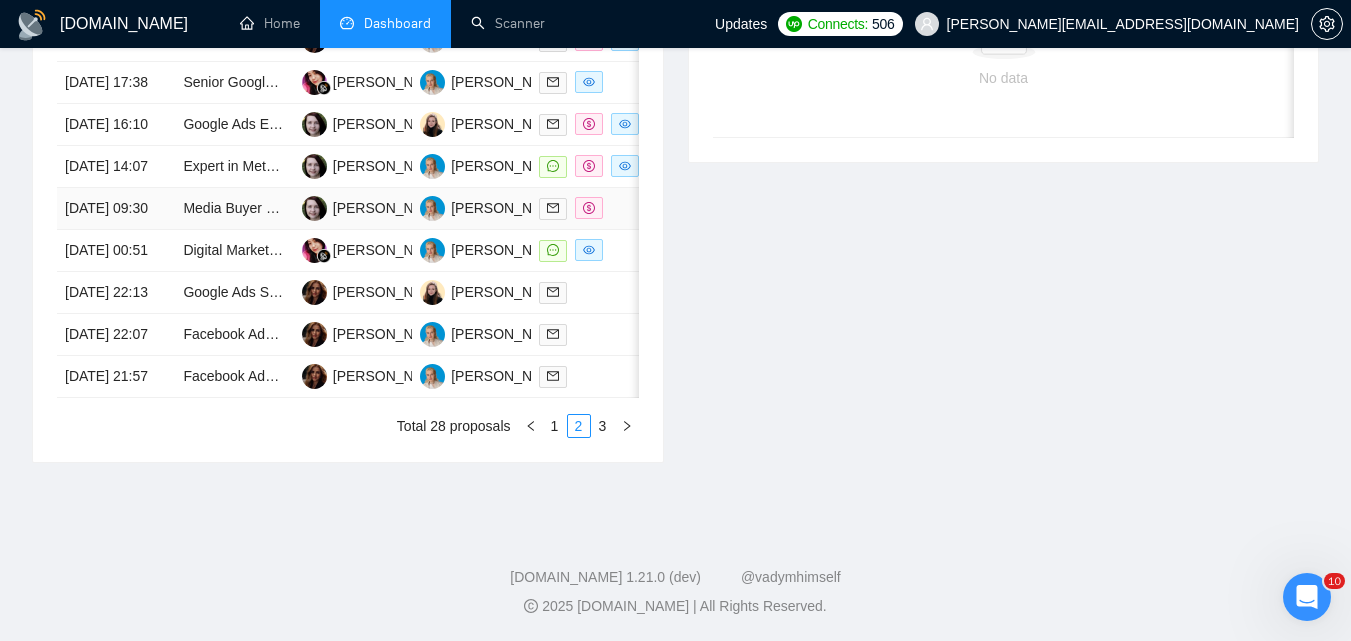 click at bounding box center (590, 209) 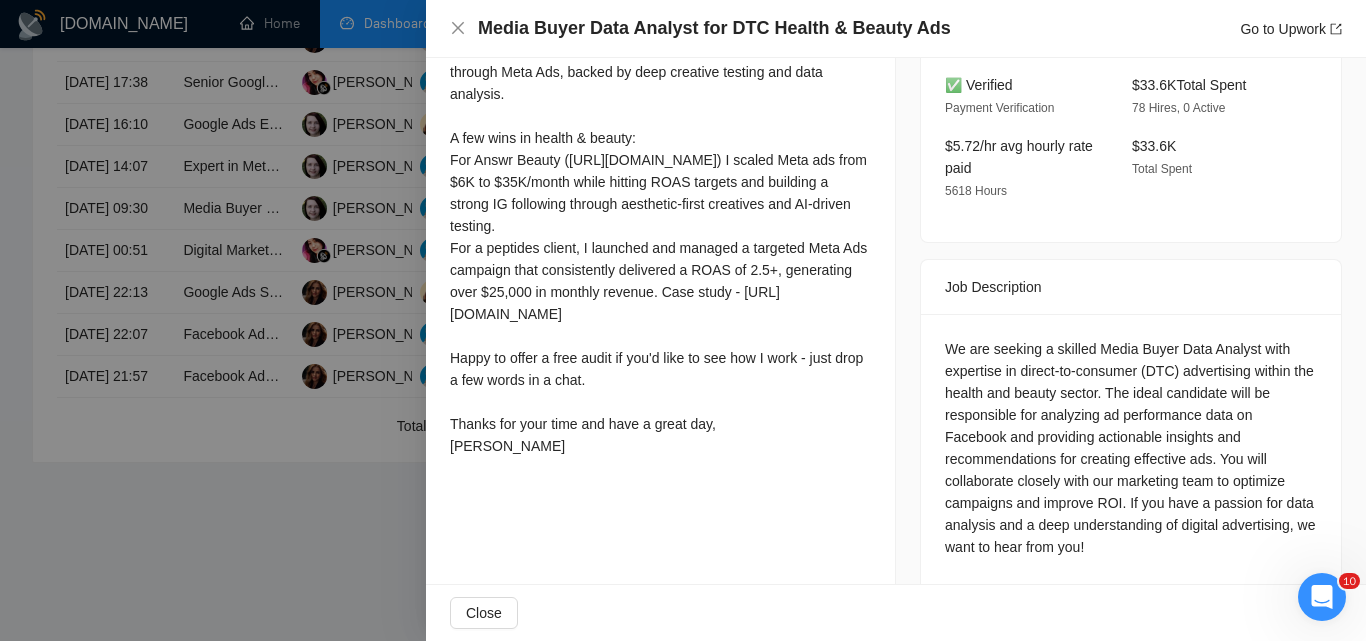 scroll, scrollTop: 614, scrollLeft: 0, axis: vertical 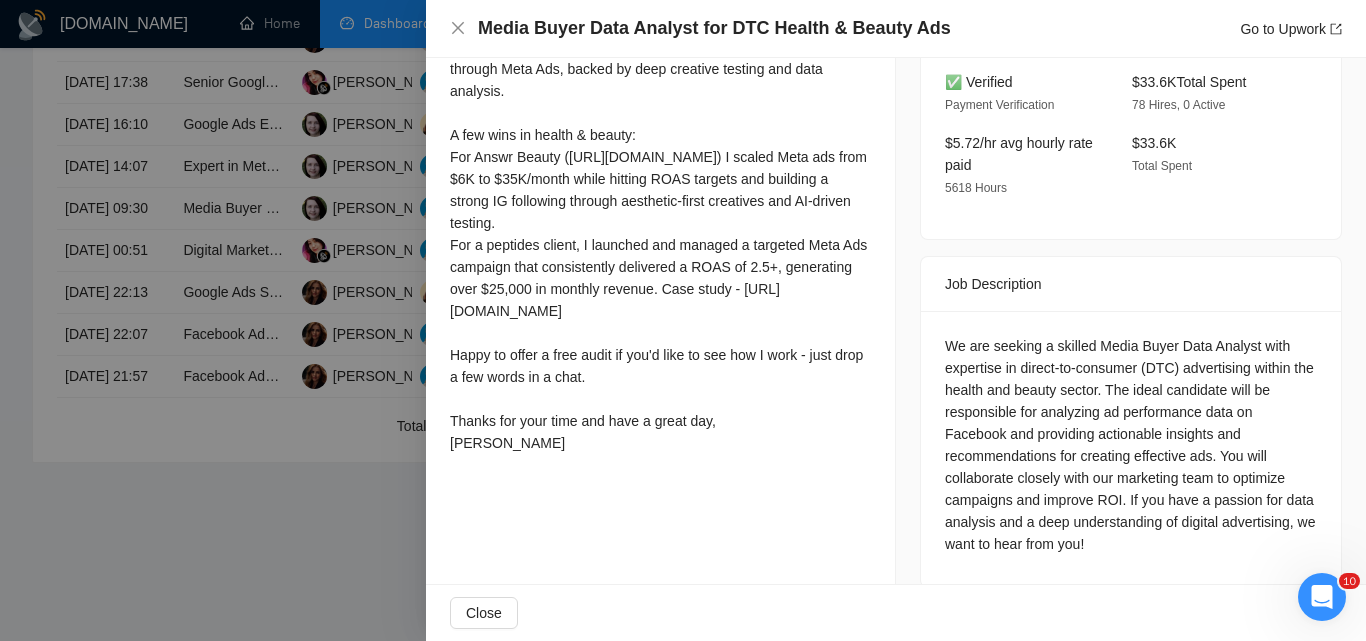click at bounding box center [683, 320] 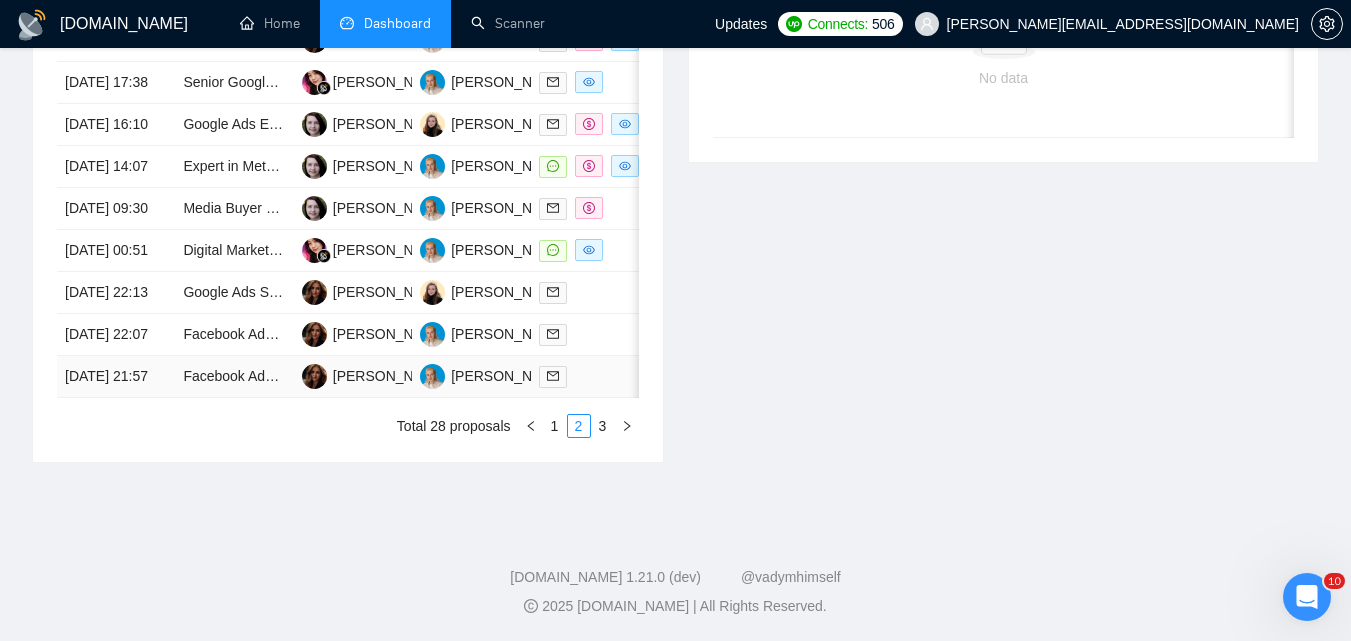 click at bounding box center [590, 376] 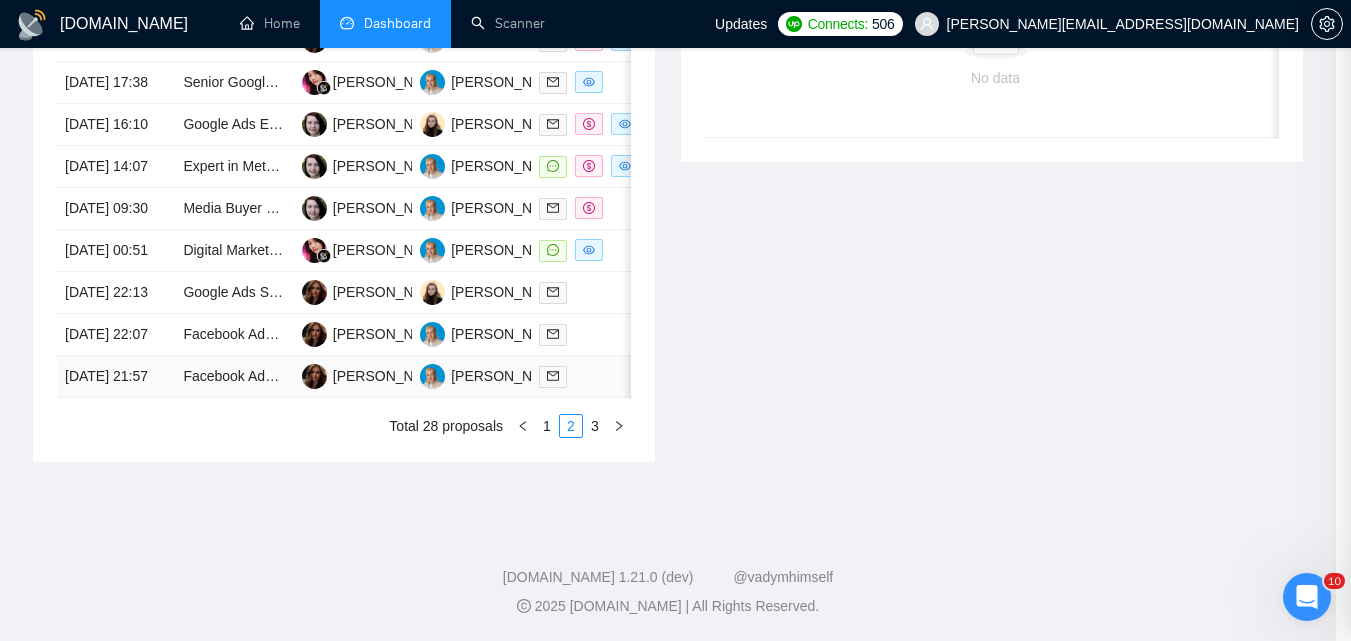 scroll, scrollTop: 592, scrollLeft: 0, axis: vertical 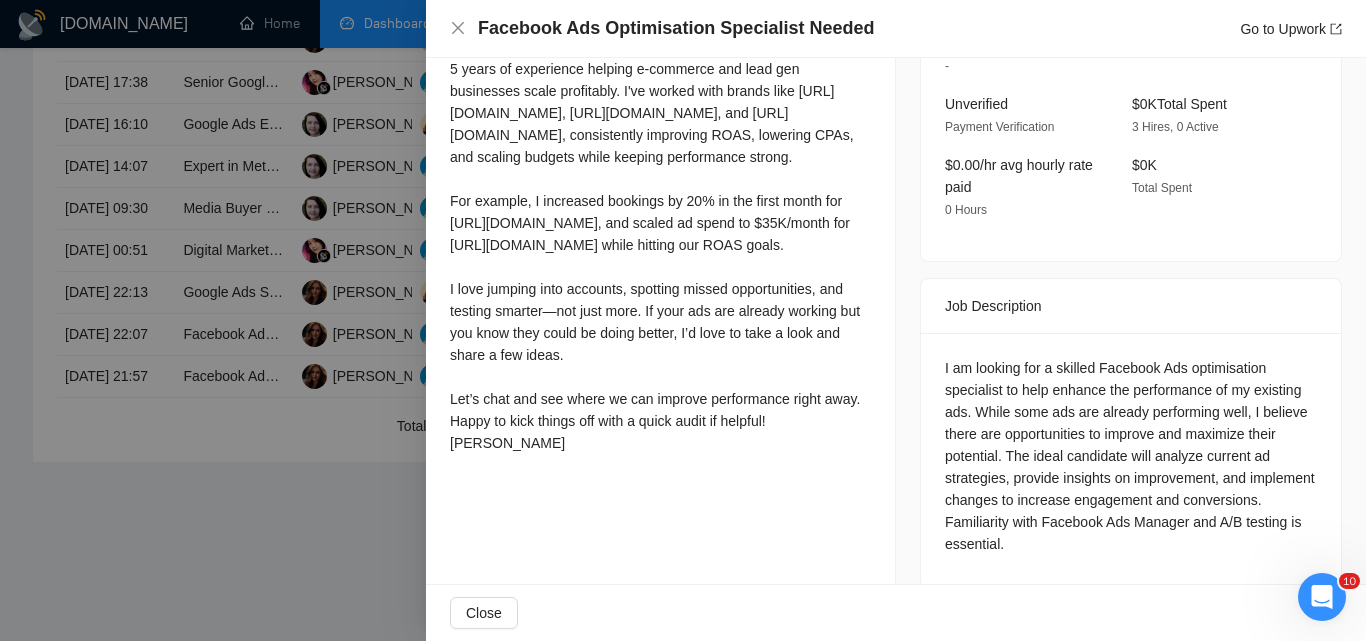 click at bounding box center (683, 320) 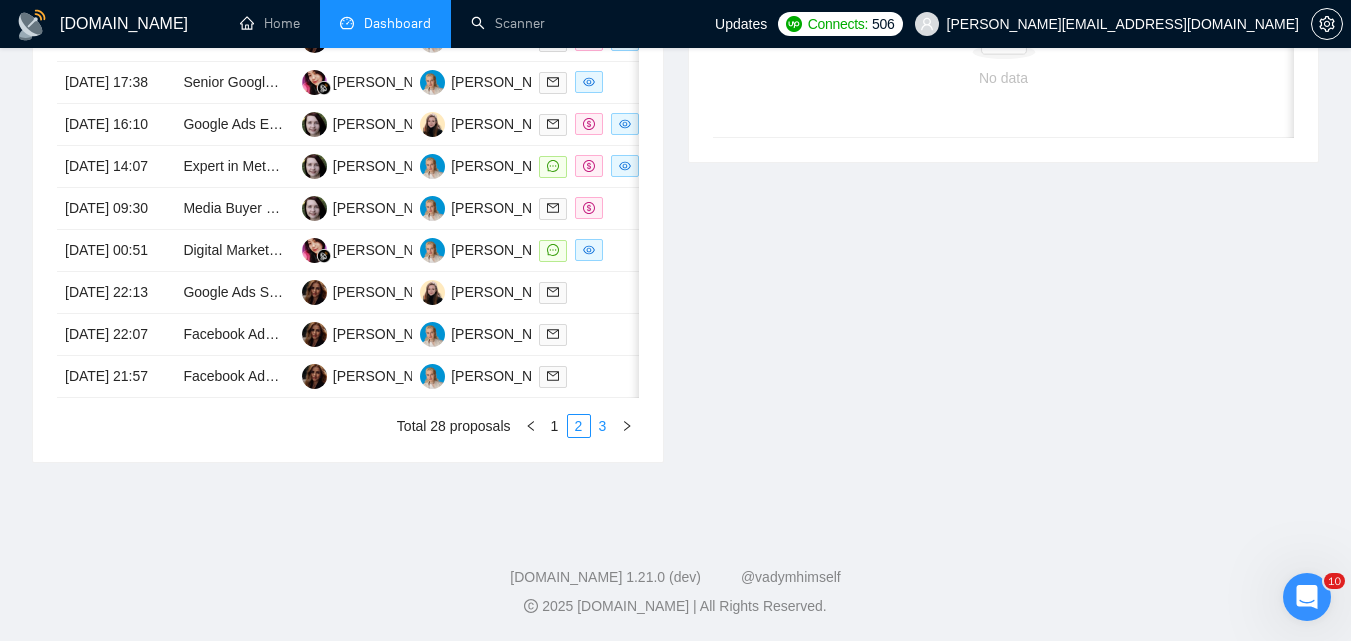 click on "3" at bounding box center (603, 426) 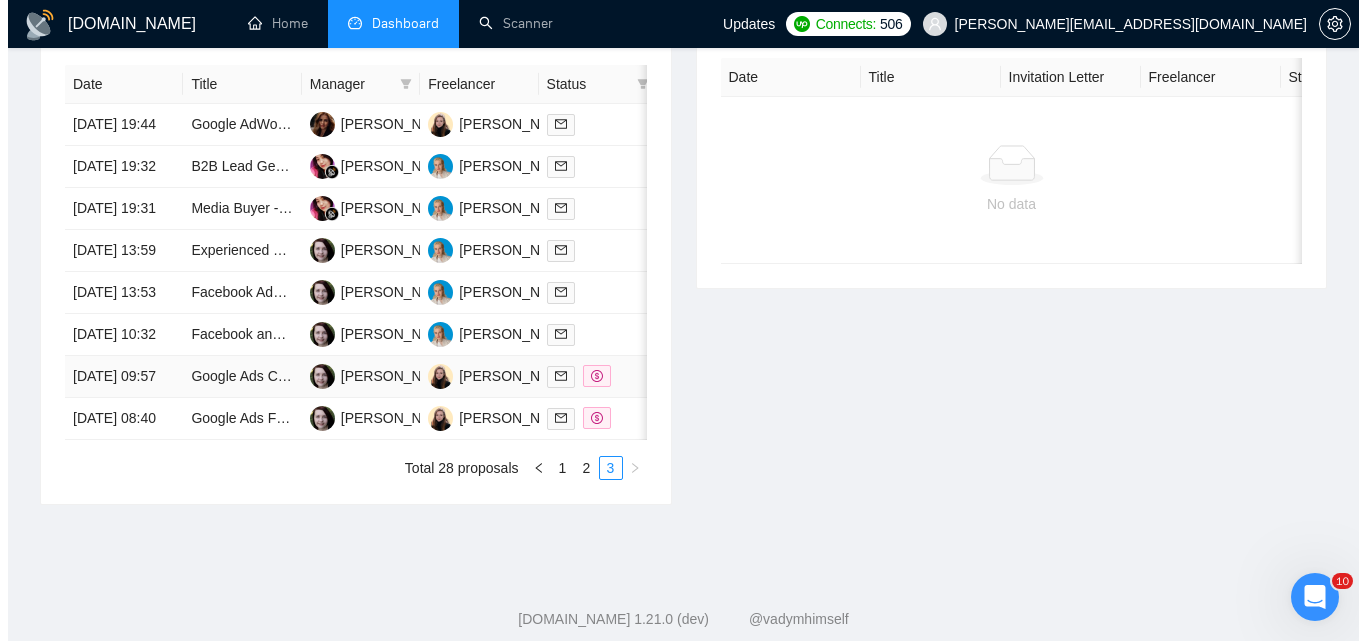 scroll, scrollTop: 800, scrollLeft: 0, axis: vertical 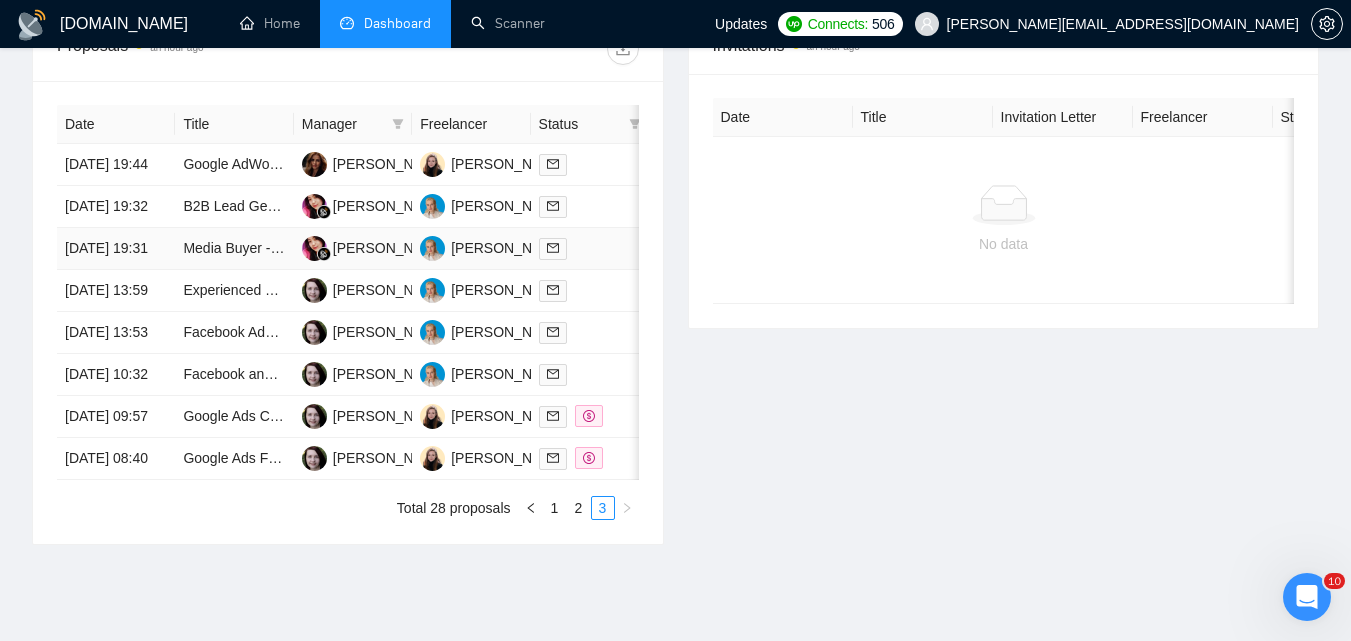 click at bounding box center (590, 248) 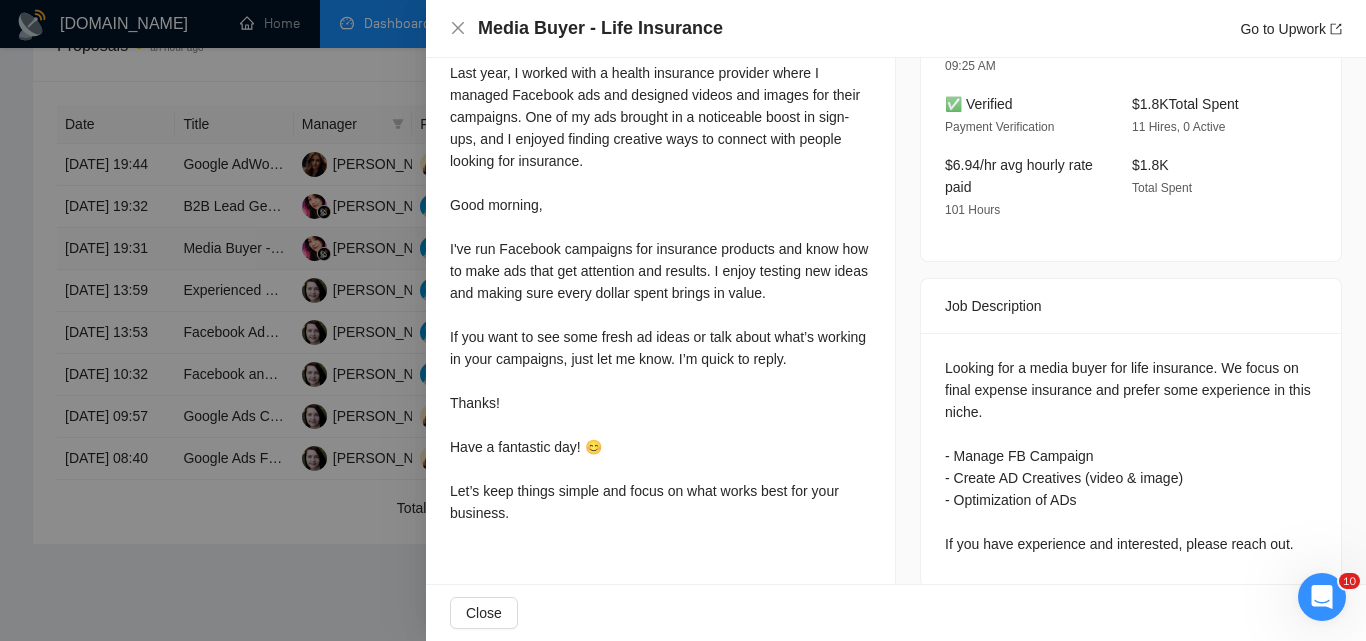 scroll, scrollTop: 568, scrollLeft: 0, axis: vertical 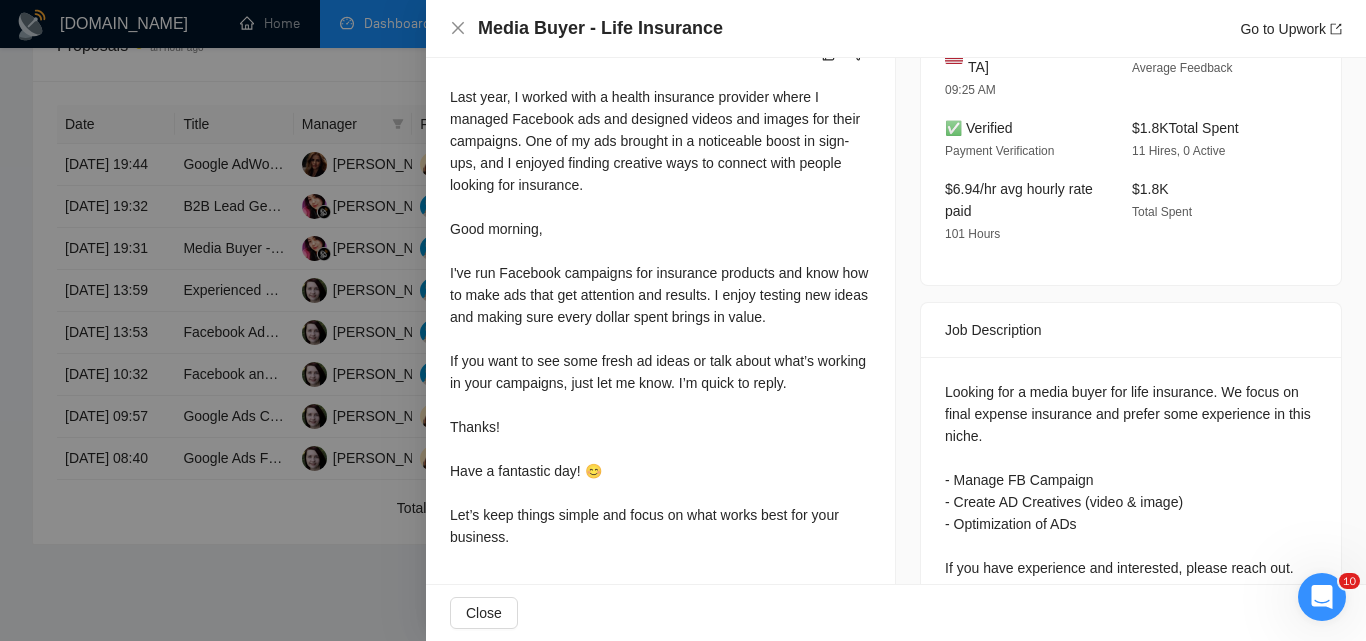 click at bounding box center [683, 320] 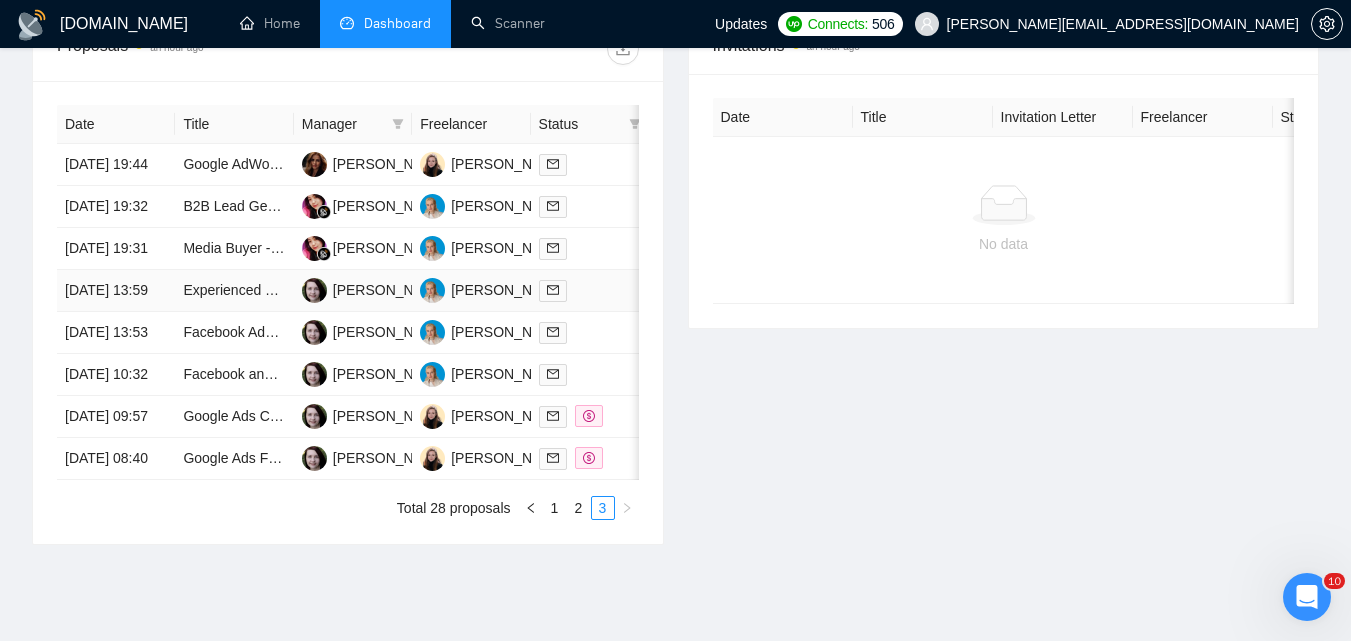 click at bounding box center (590, 290) 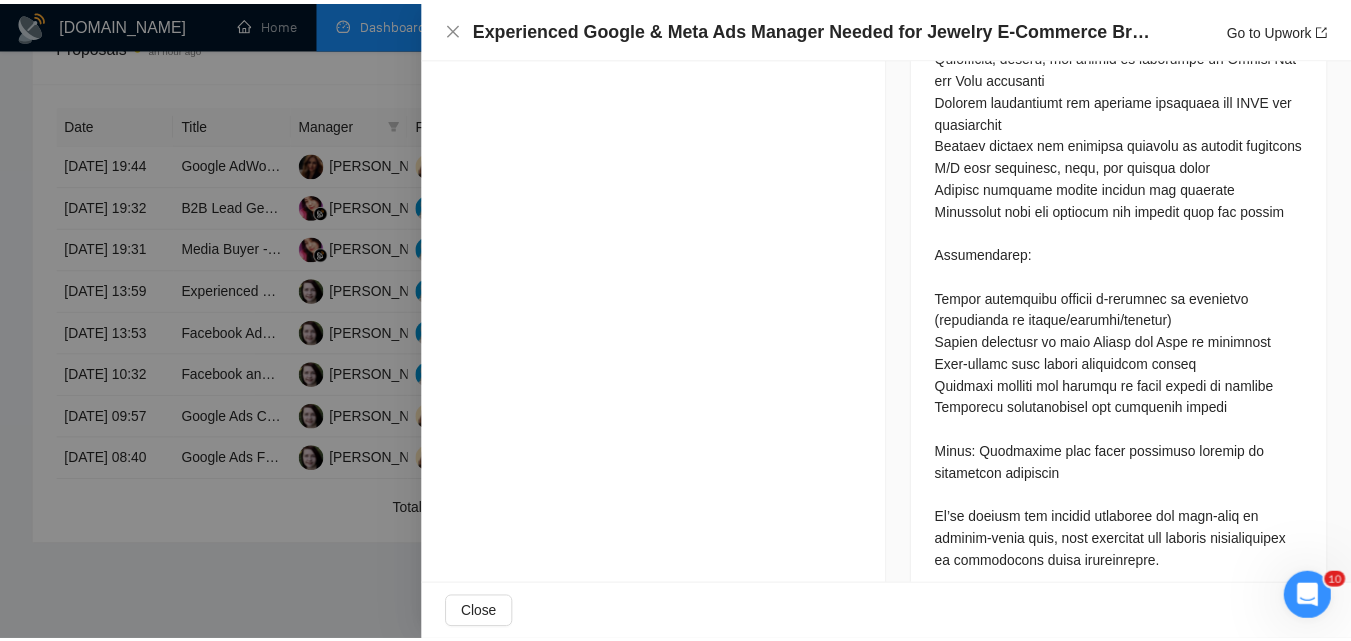 scroll, scrollTop: 1250, scrollLeft: 0, axis: vertical 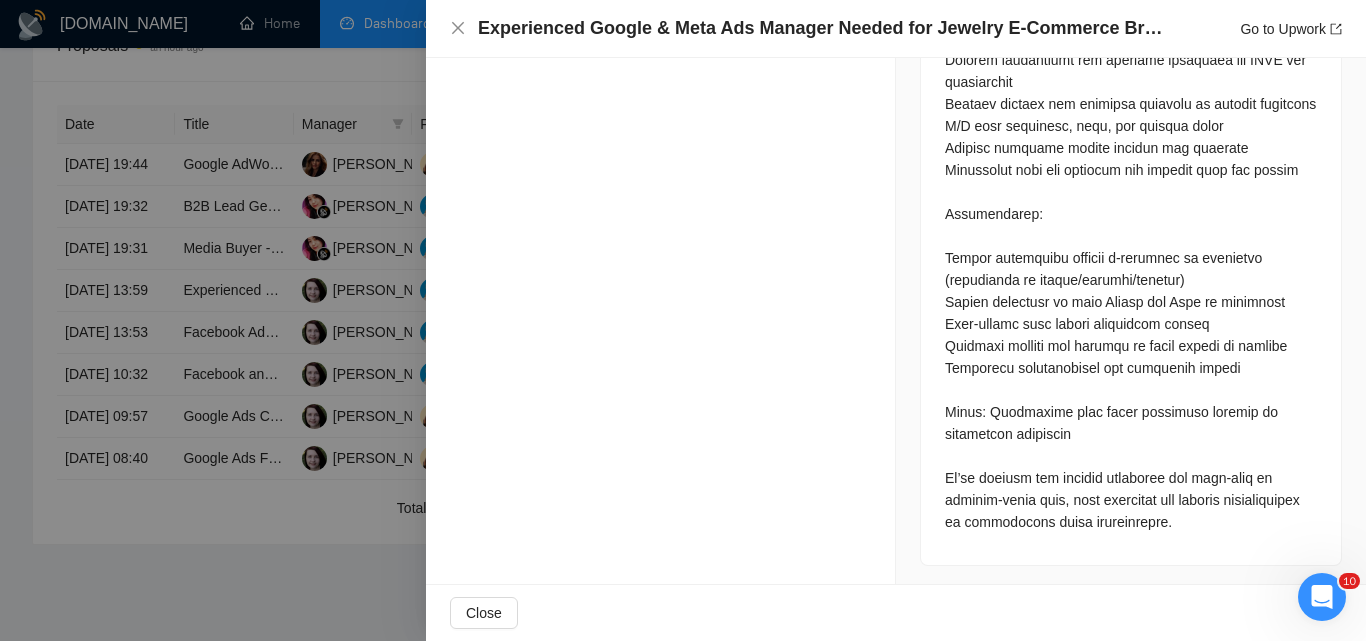 click at bounding box center [683, 320] 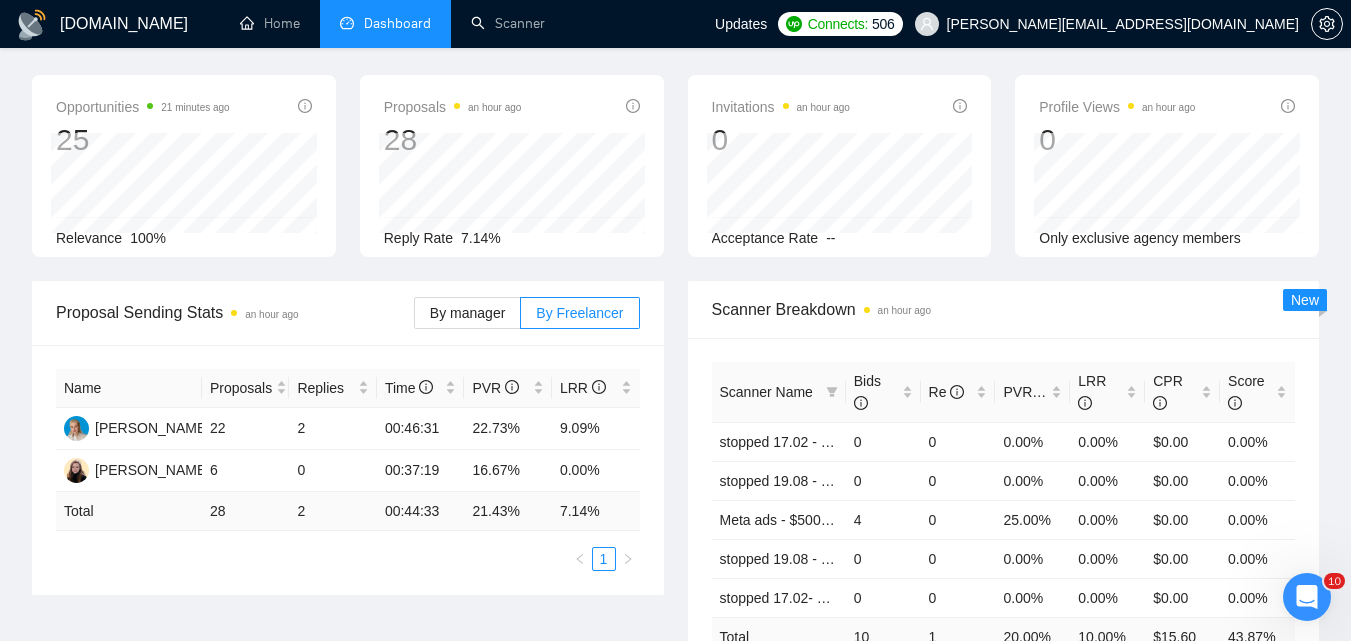 scroll, scrollTop: 0, scrollLeft: 0, axis: both 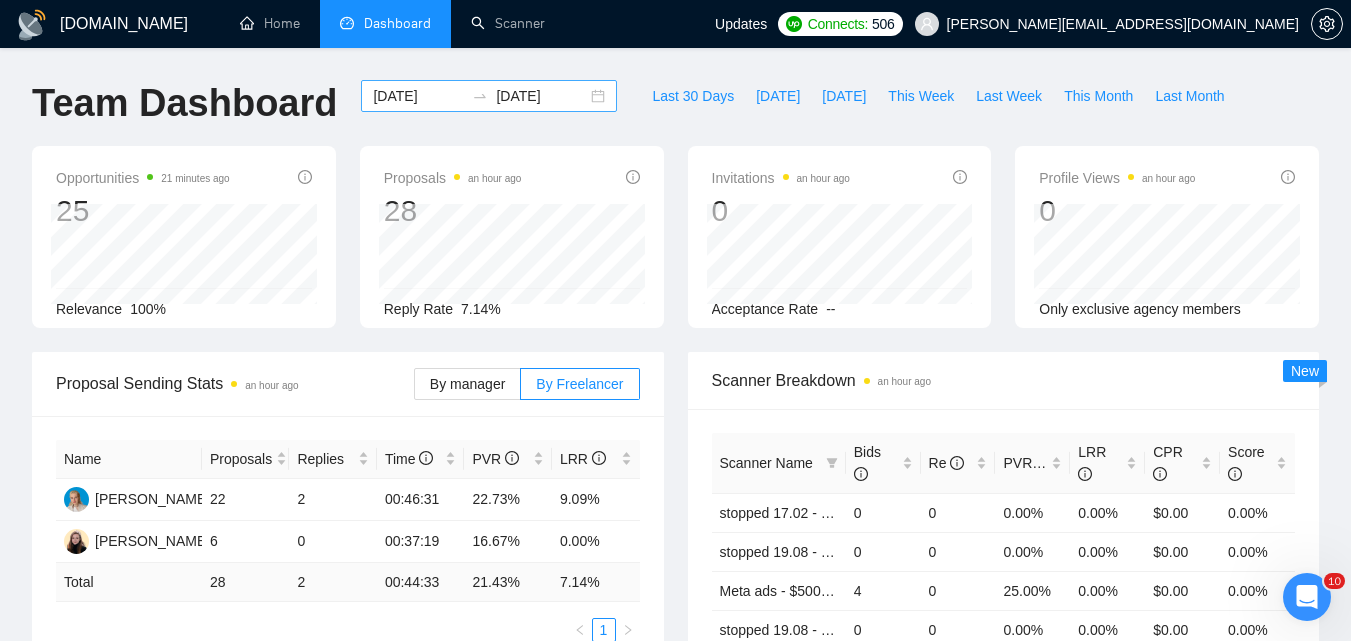 click on "[DATE]" at bounding box center [418, 96] 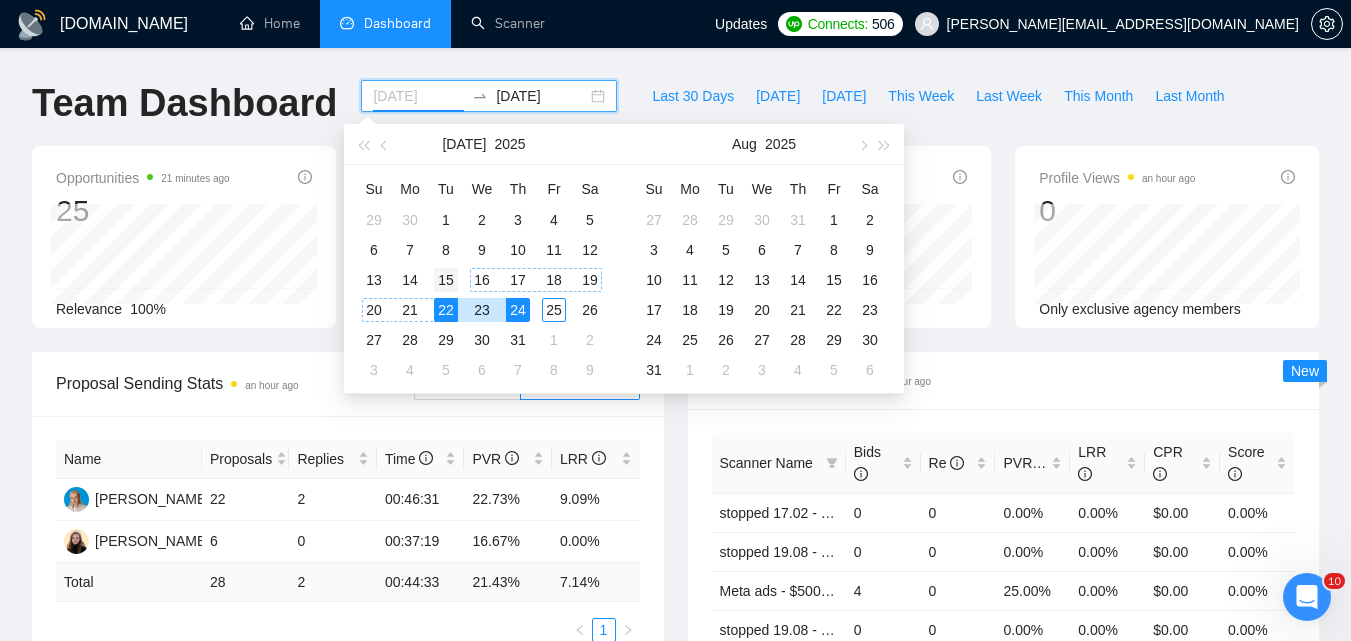 type on "[DATE]" 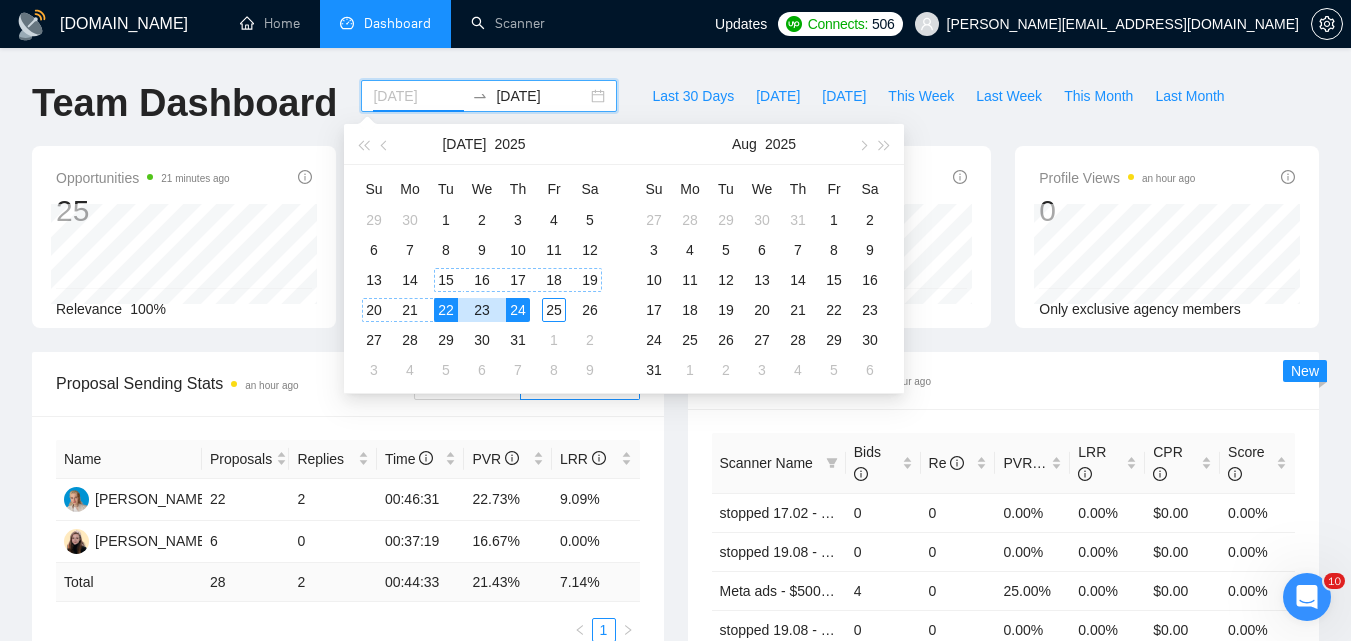 click on "15" at bounding box center [446, 280] 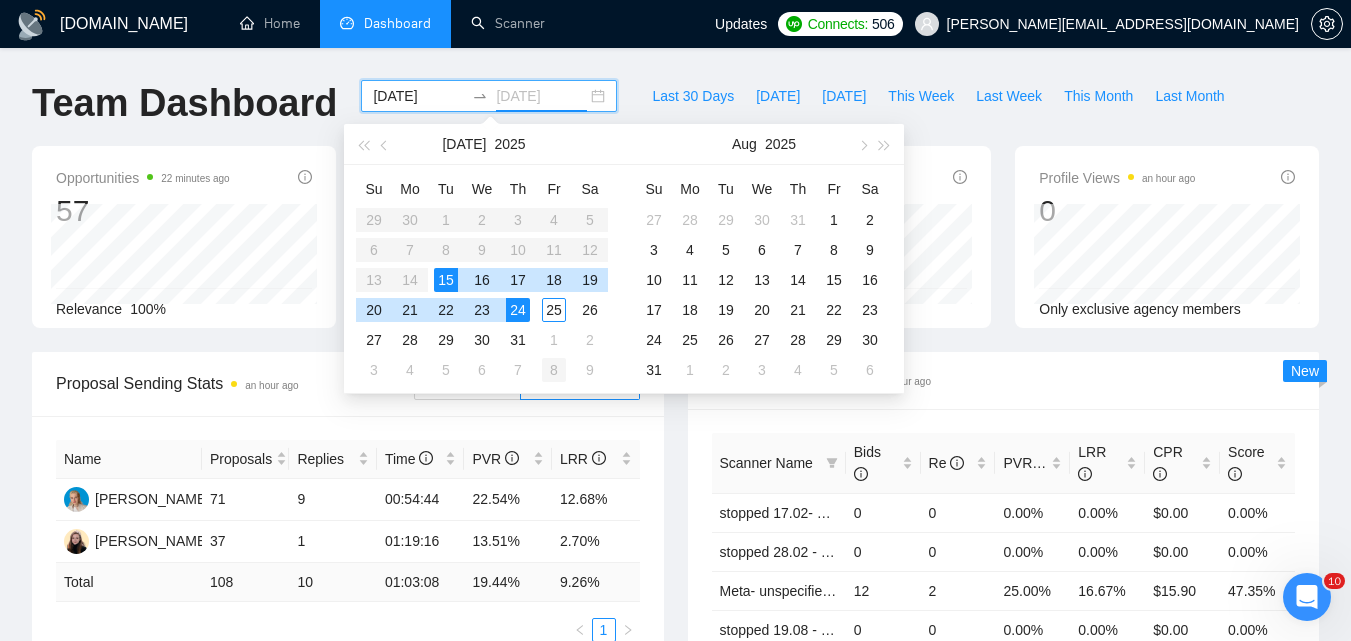 click on "24" at bounding box center (518, 310) 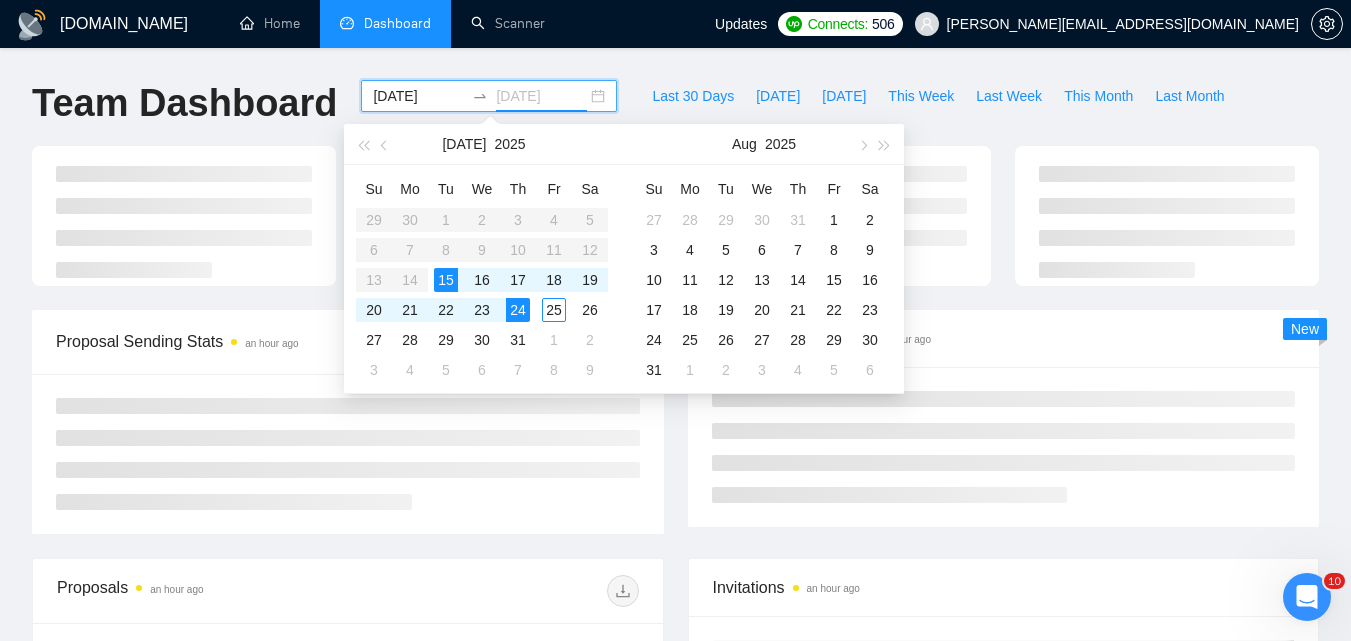 type on "[DATE]" 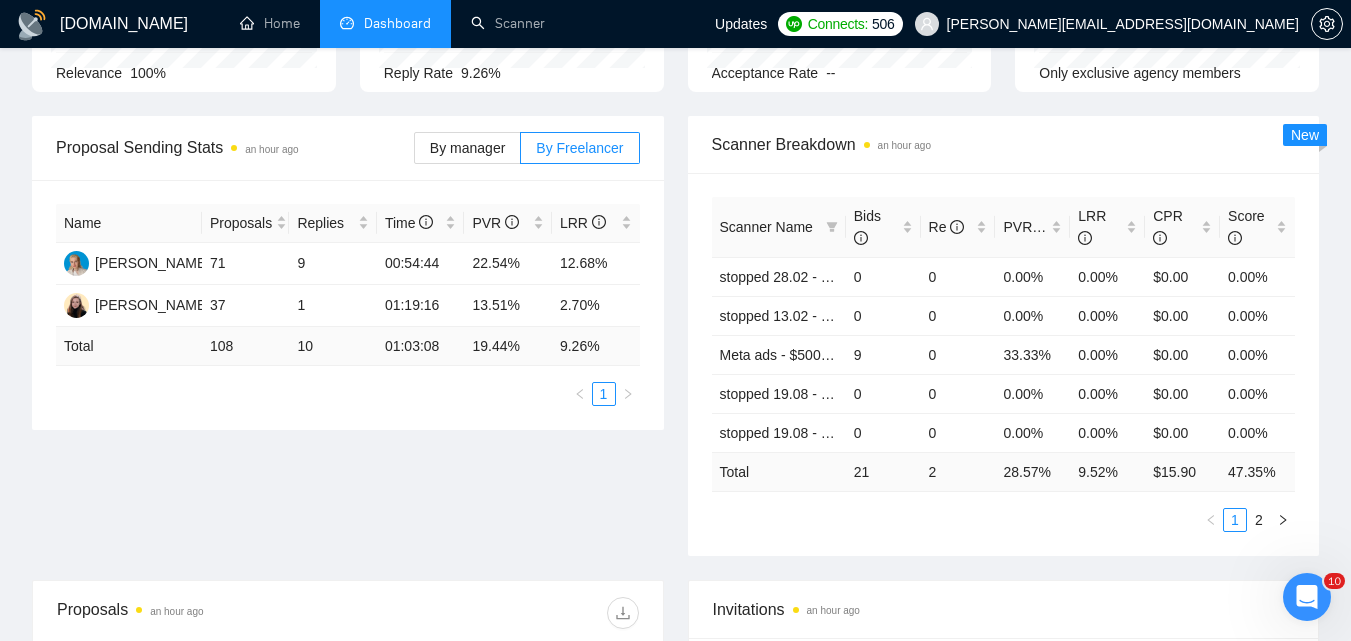 scroll, scrollTop: 100, scrollLeft: 0, axis: vertical 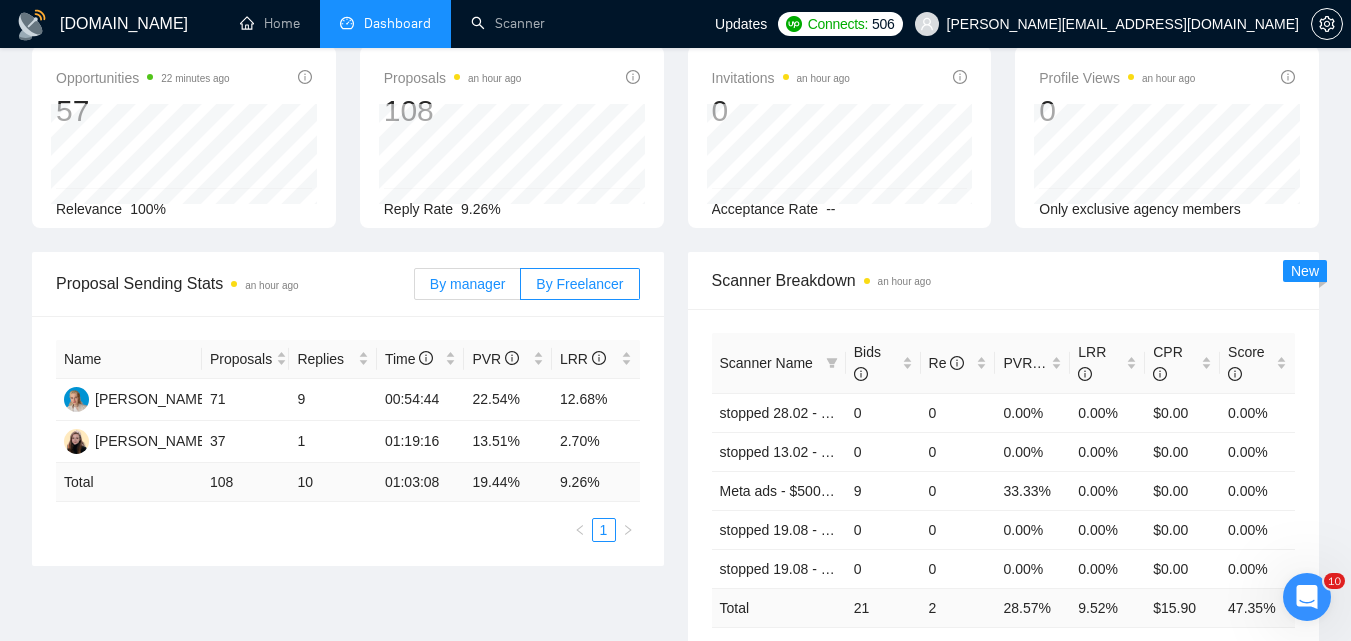 click on "By manager By Freelancer" at bounding box center [527, 284] 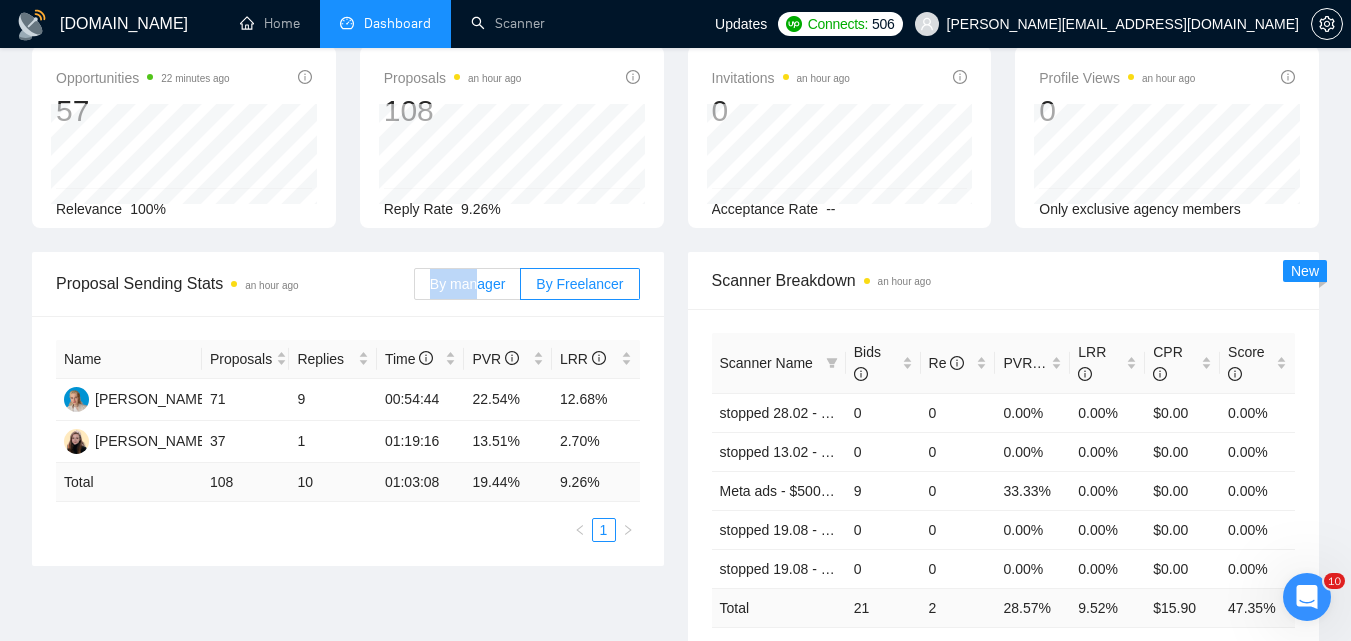 click on "By manager" at bounding box center [467, 284] 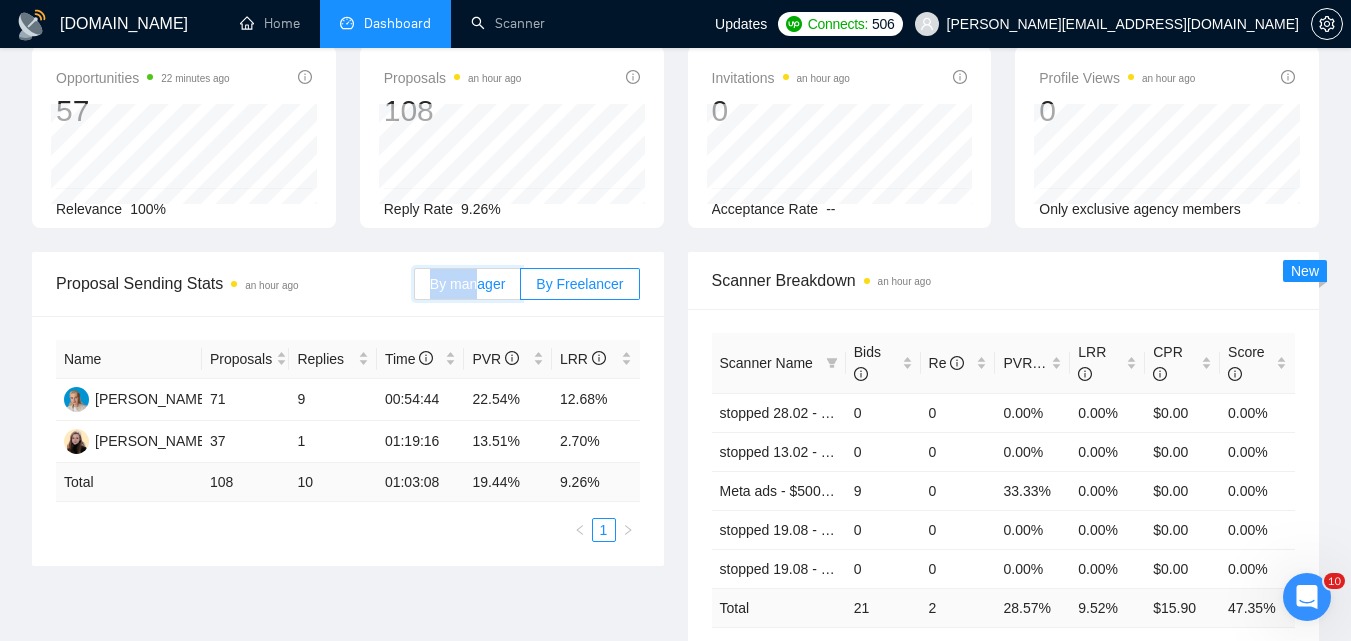 click on "By manager" at bounding box center (415, 289) 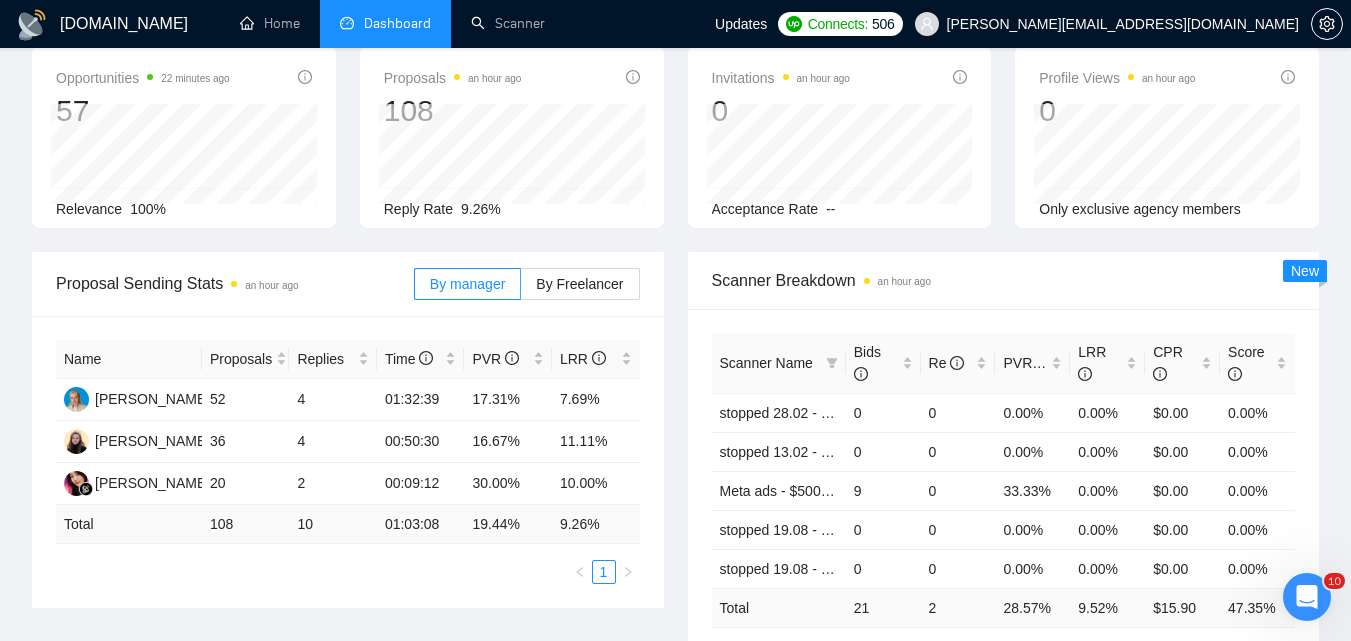 click on "Name Proposals Replies Time   PVR   LRR   [PERSON_NAME] 52 4 01:32:39 17.31% 7.69% [PERSON_NAME] 36 4 00:50:30 16.67% 11.11% [PERSON_NAME] Sepiani 20 2 00:09:12 30.00% 10.00% Total 108 10 01:03:08 19.44 % 9.26 % 1" at bounding box center [348, 462] 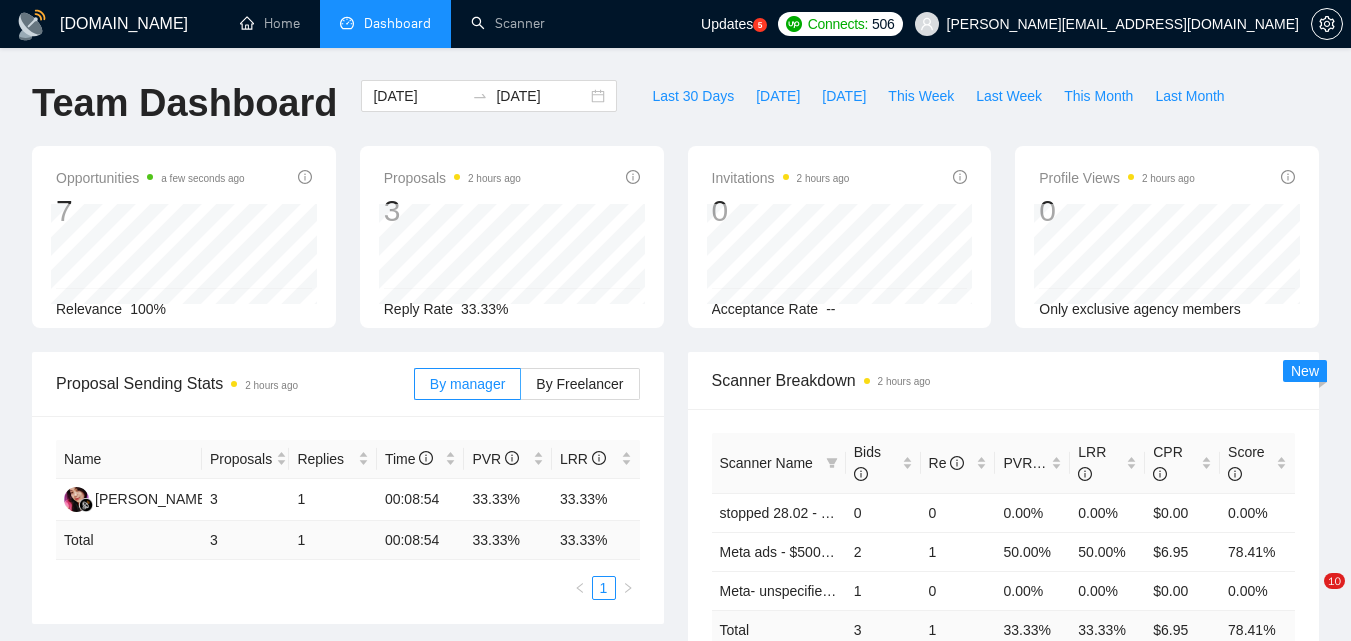 scroll, scrollTop: 0, scrollLeft: 0, axis: both 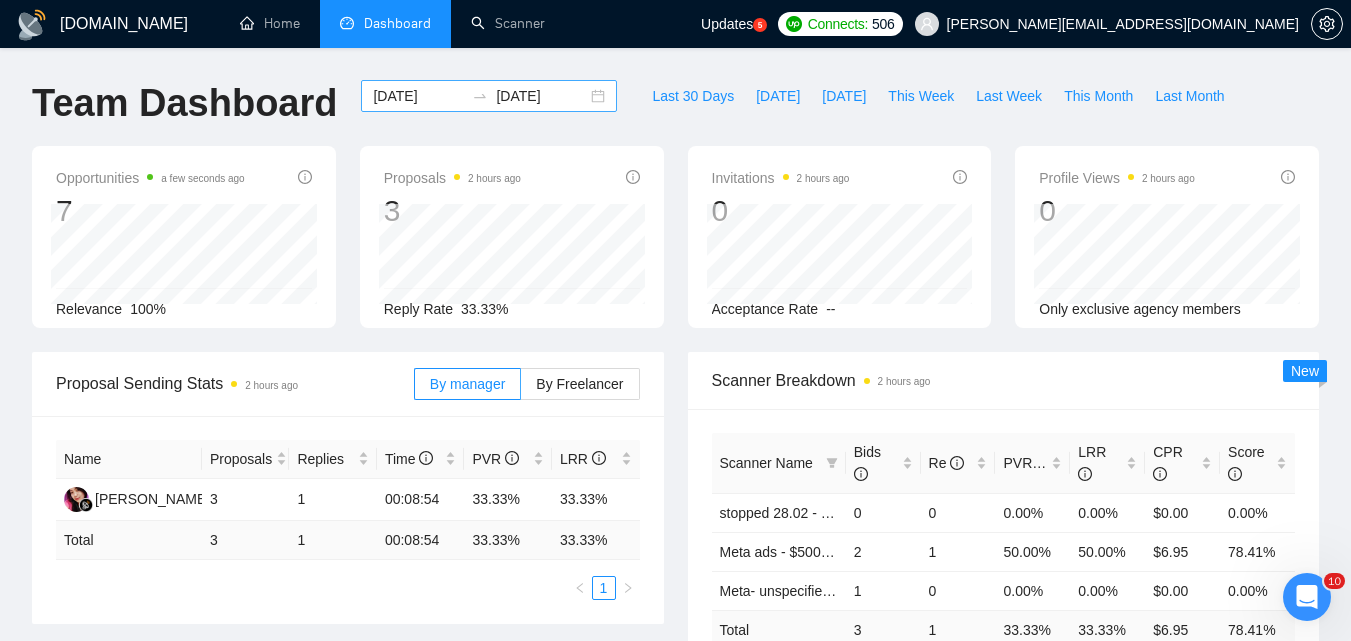 click on "[DATE]" at bounding box center (418, 96) 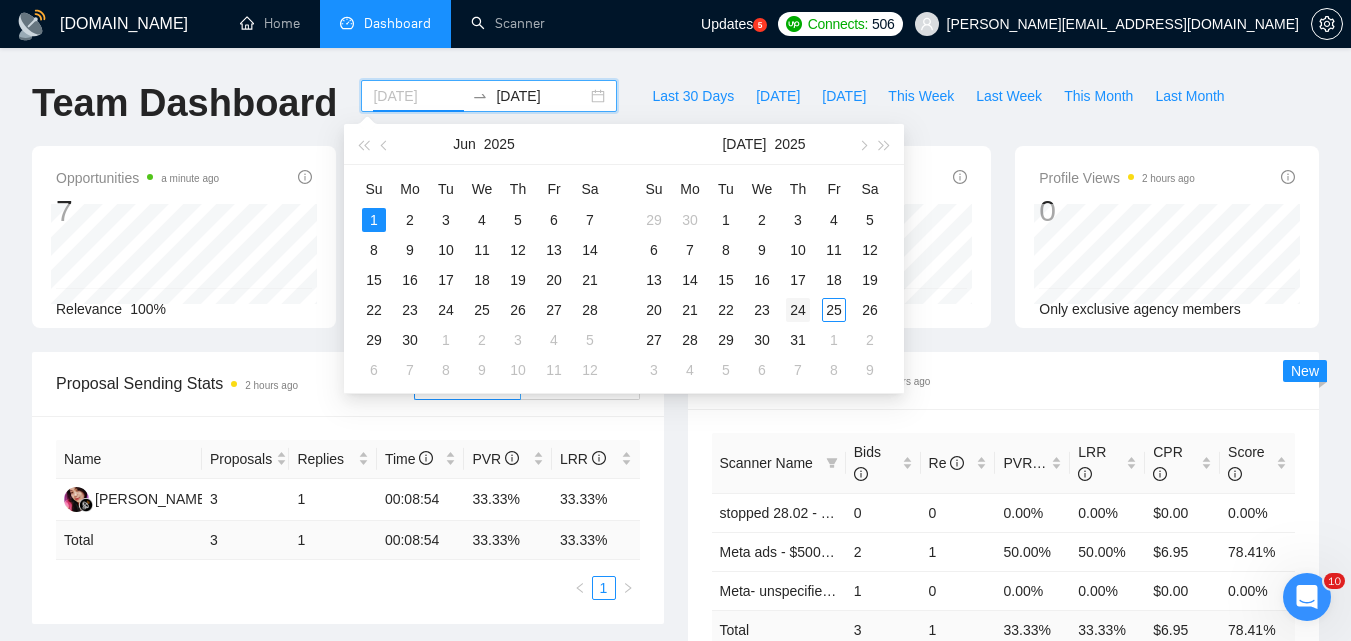 type on "[DATE]" 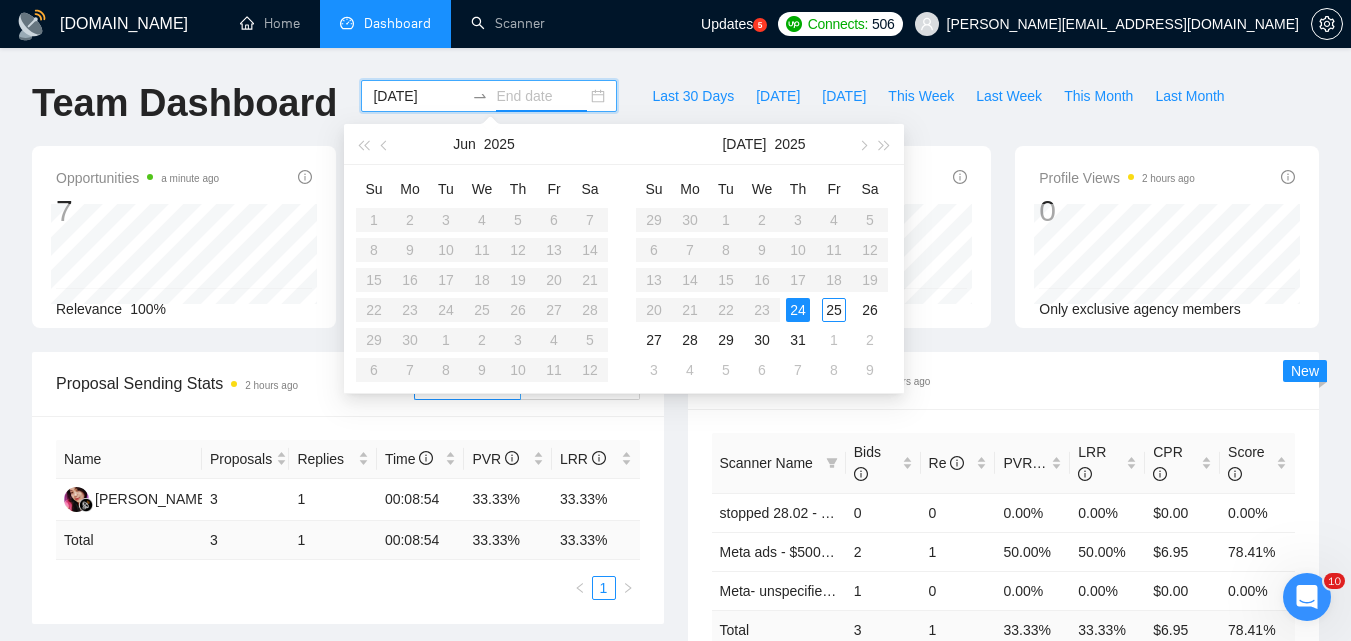 click on "24" at bounding box center [798, 310] 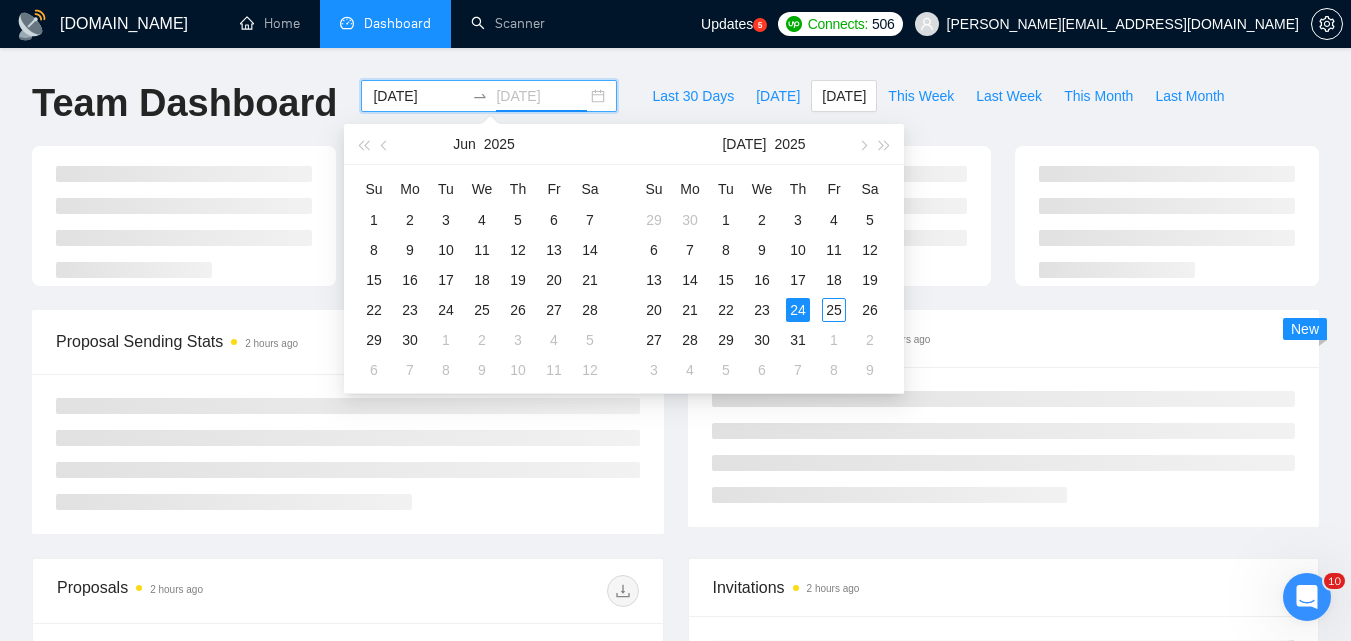 type on "[DATE]" 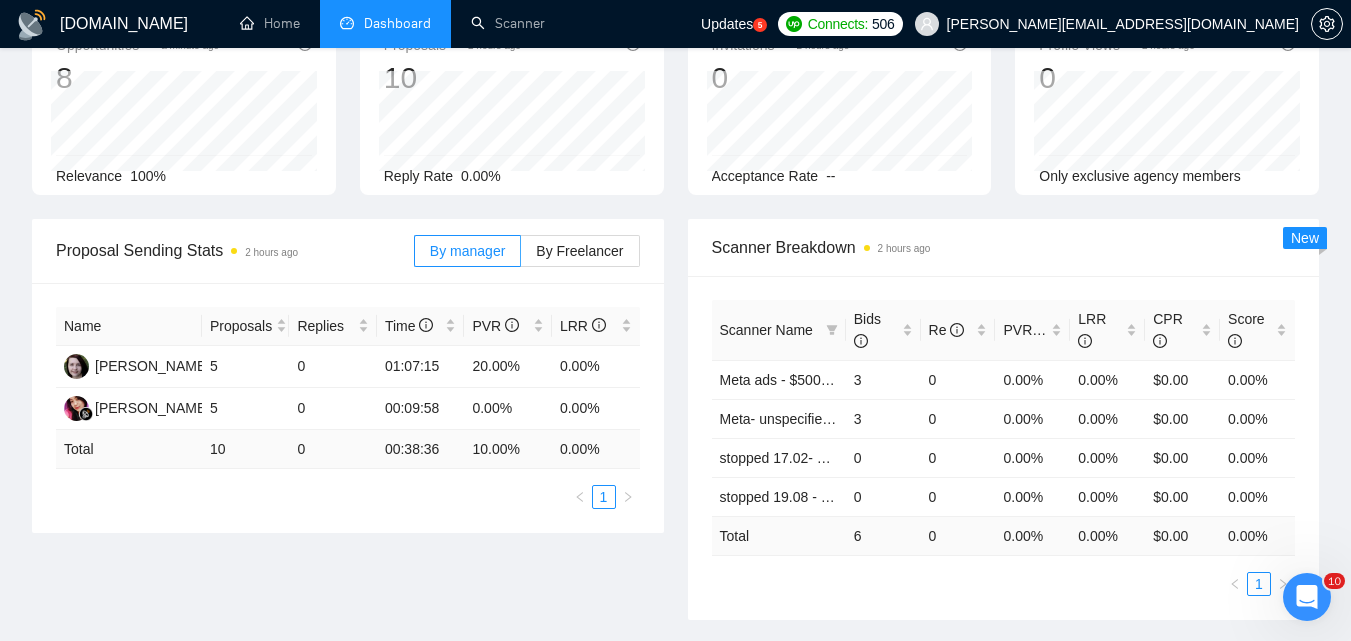 scroll, scrollTop: 200, scrollLeft: 0, axis: vertical 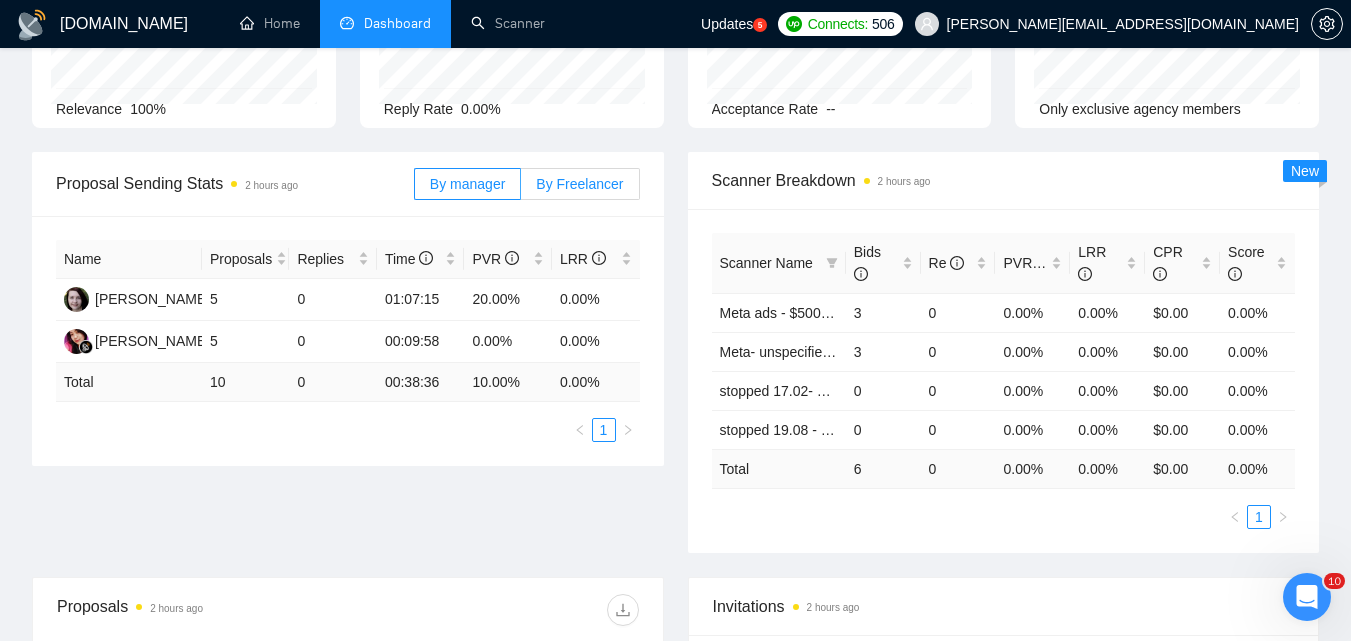 click on "By Freelancer" at bounding box center (579, 184) 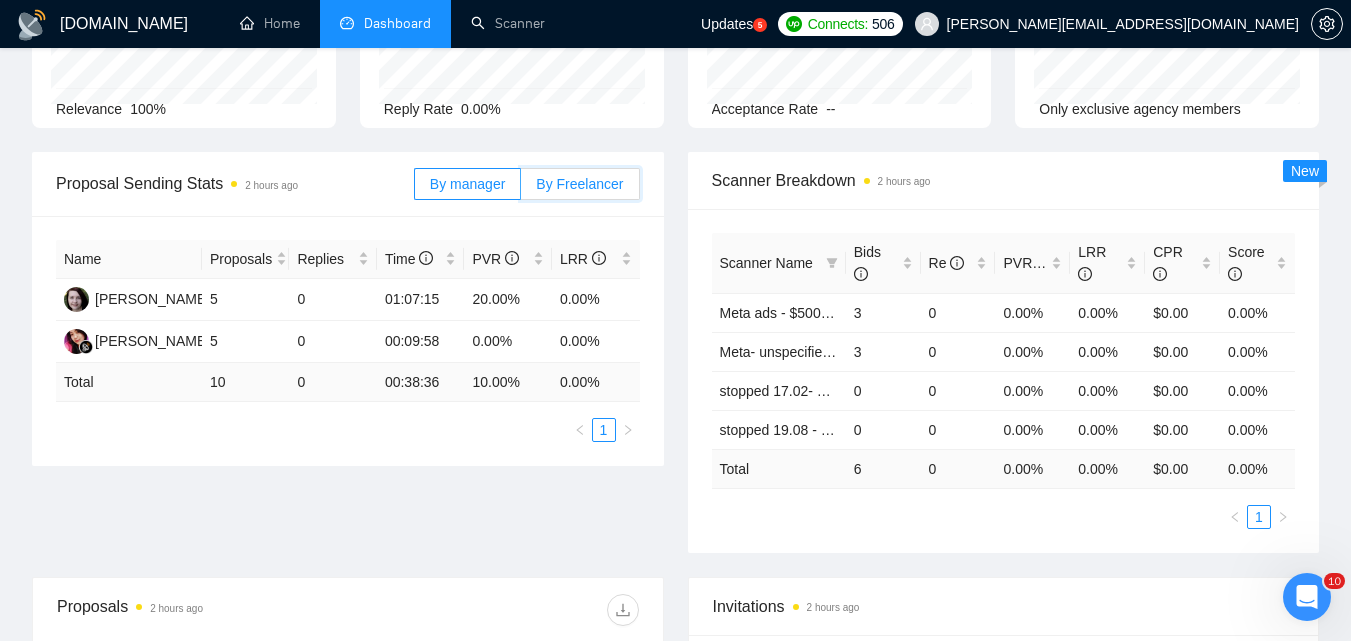 click on "By Freelancer" at bounding box center [521, 189] 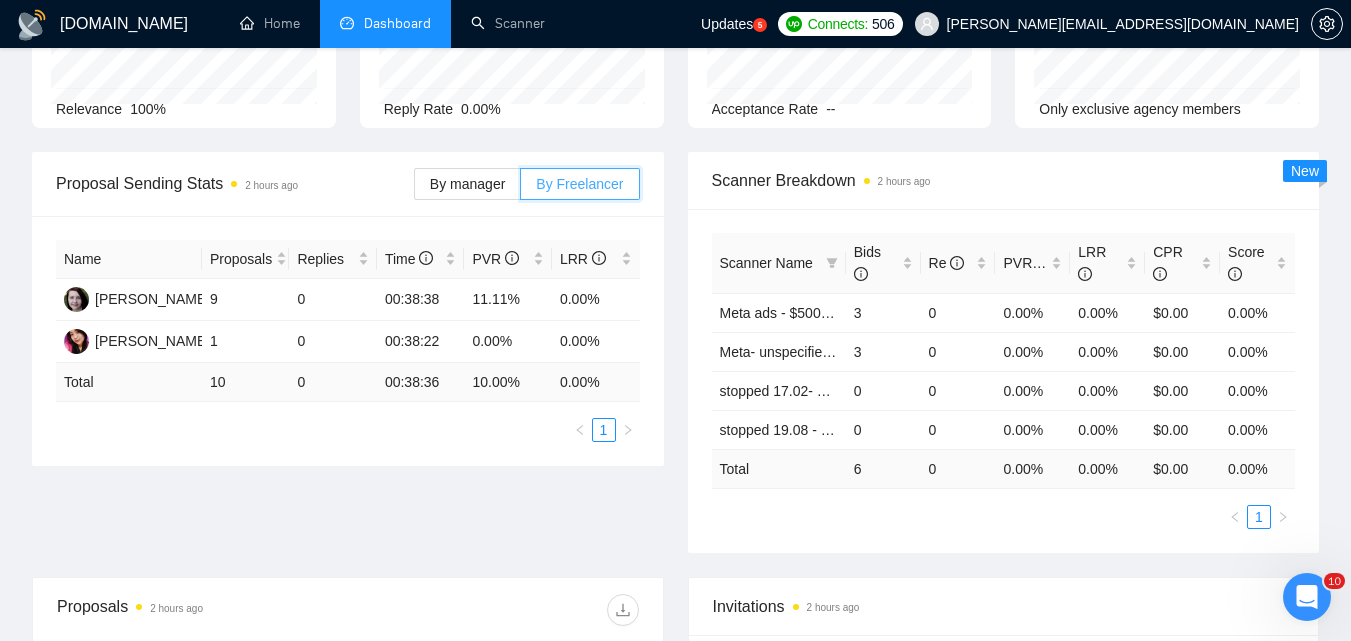 scroll, scrollTop: 0, scrollLeft: 0, axis: both 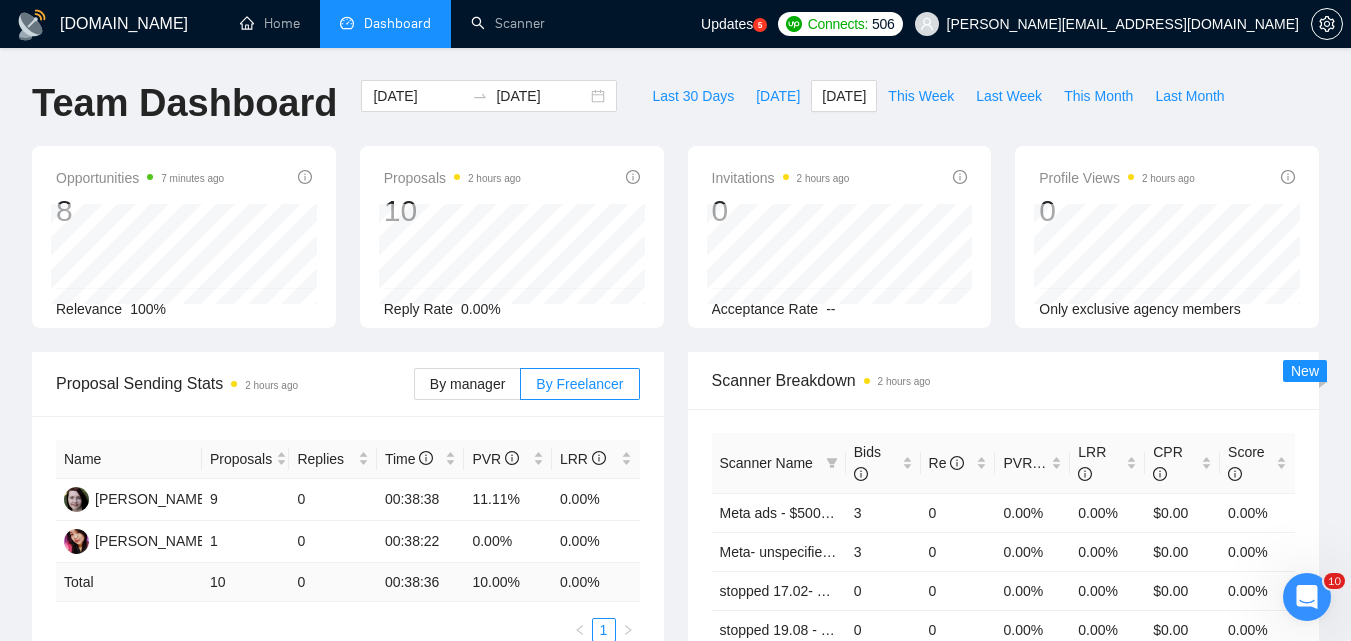 click on "[DATE]" at bounding box center (418, 96) 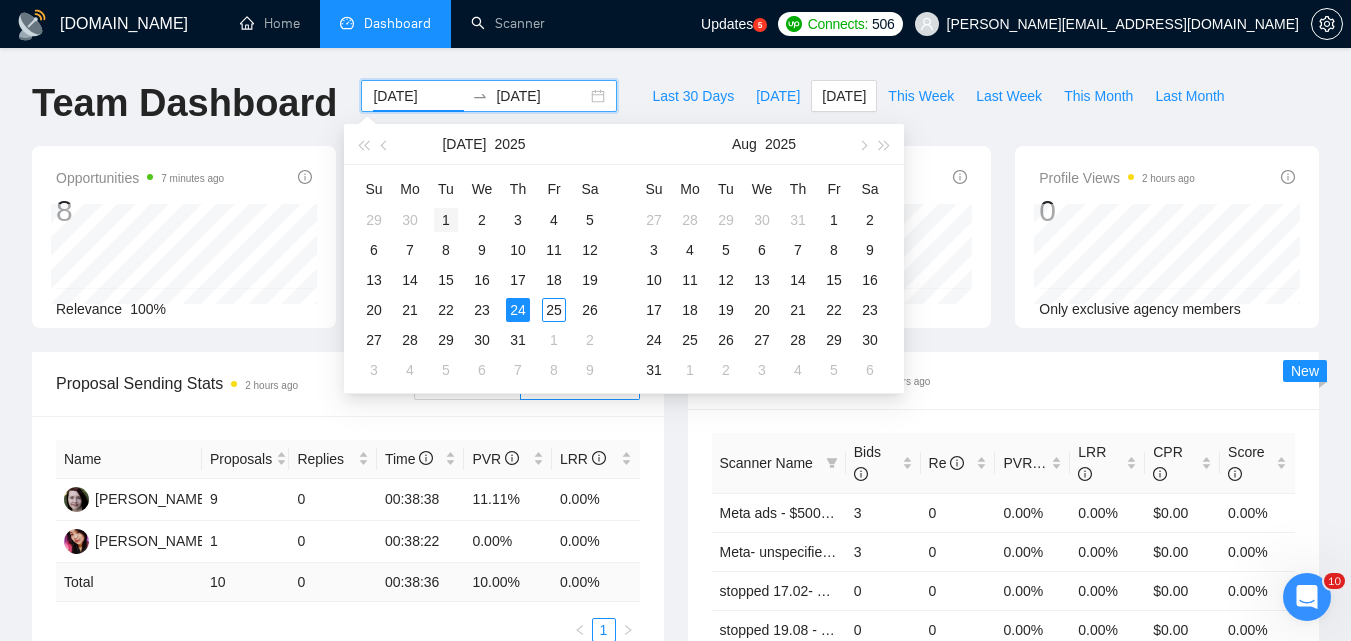 type on "2025-07-01" 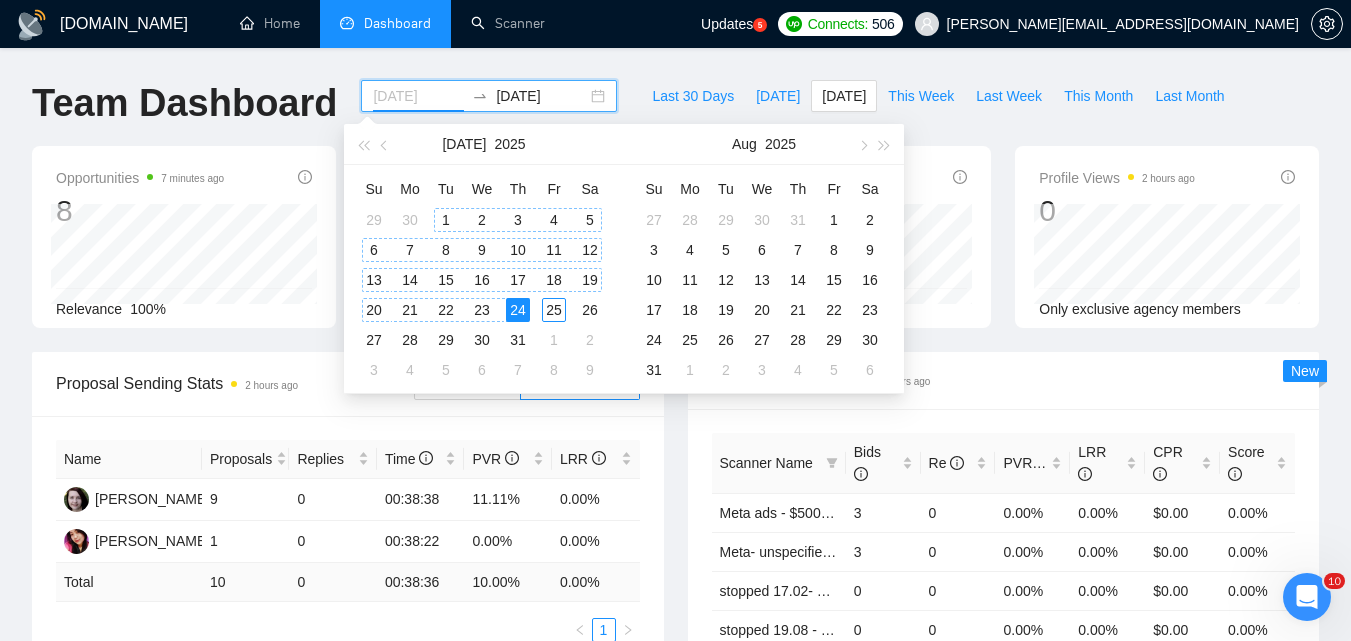 drag, startPoint x: 441, startPoint y: 214, endPoint x: 514, endPoint y: 316, distance: 125.43126 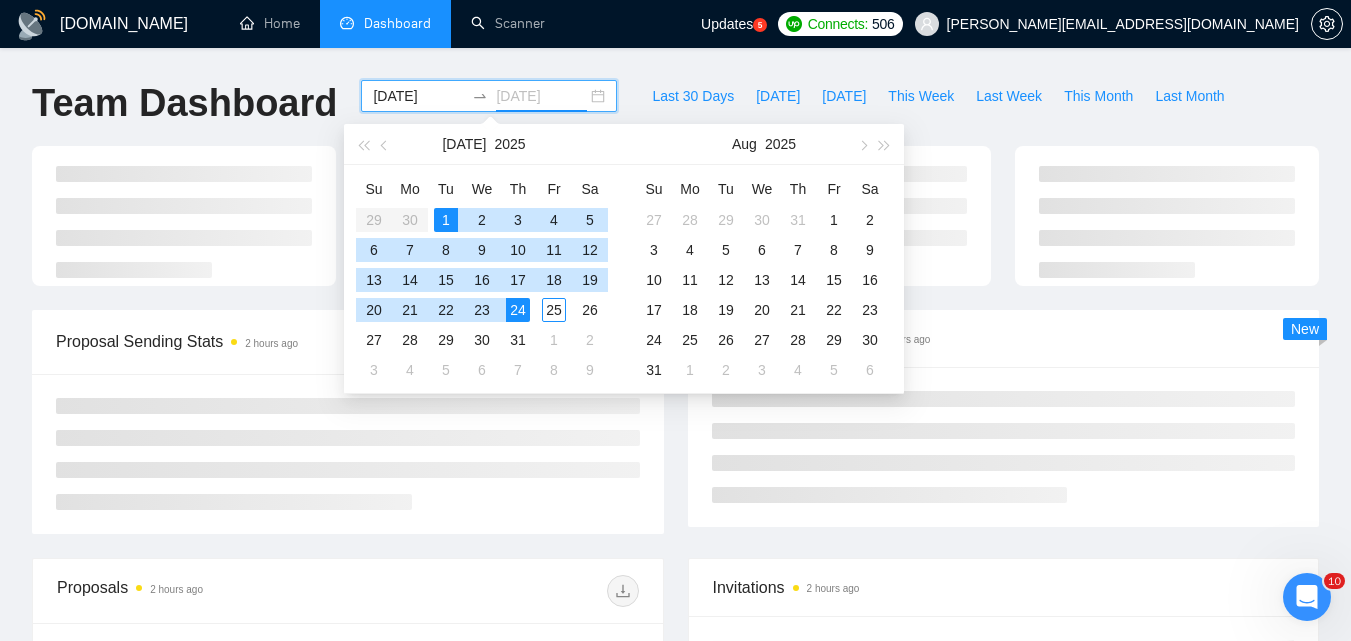 click on "24" at bounding box center [518, 310] 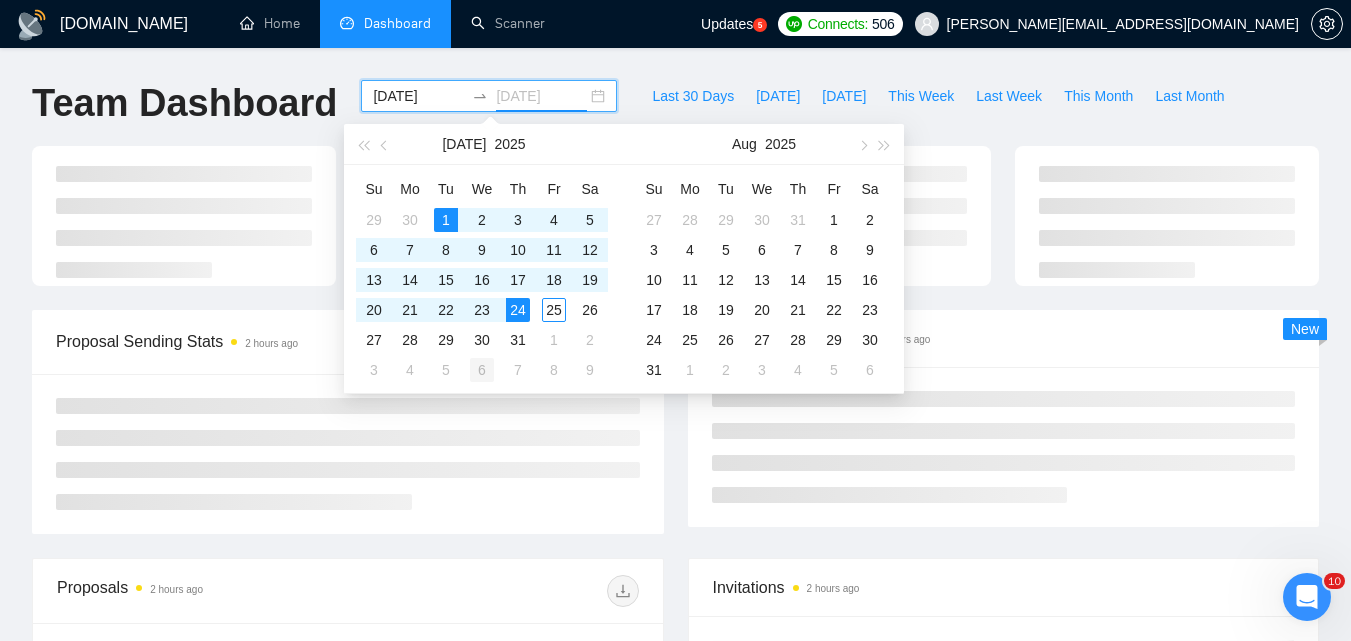 type on "[DATE]" 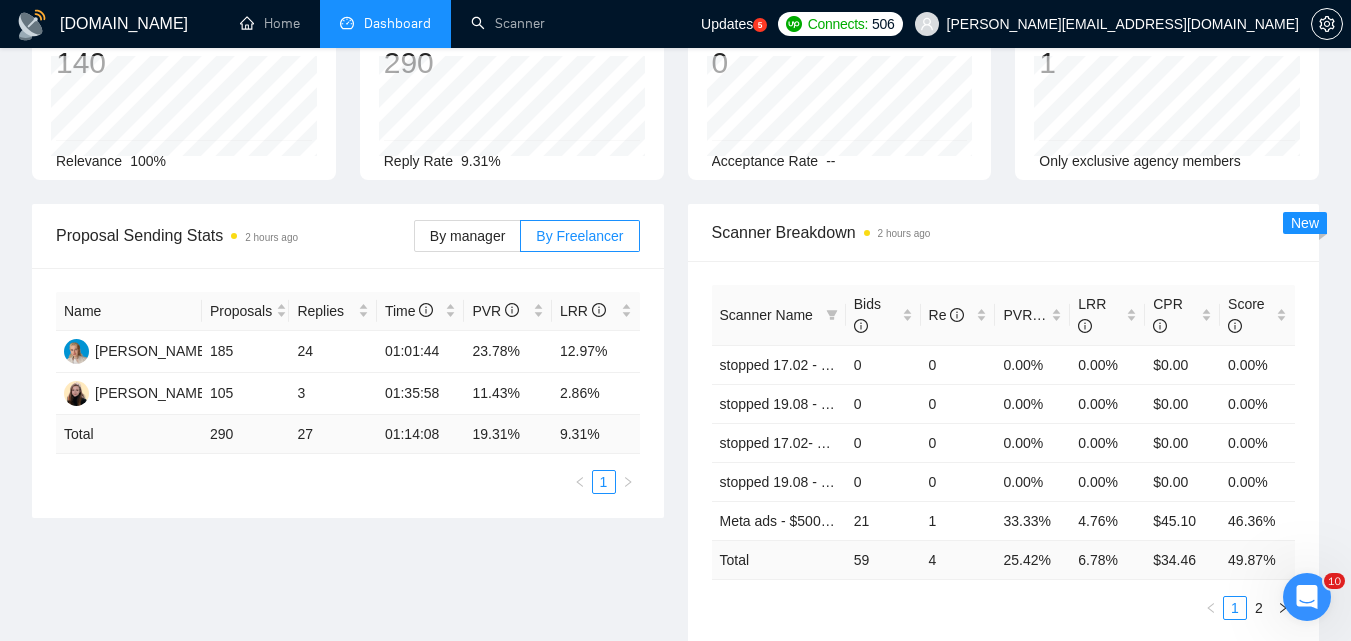 scroll, scrollTop: 200, scrollLeft: 0, axis: vertical 